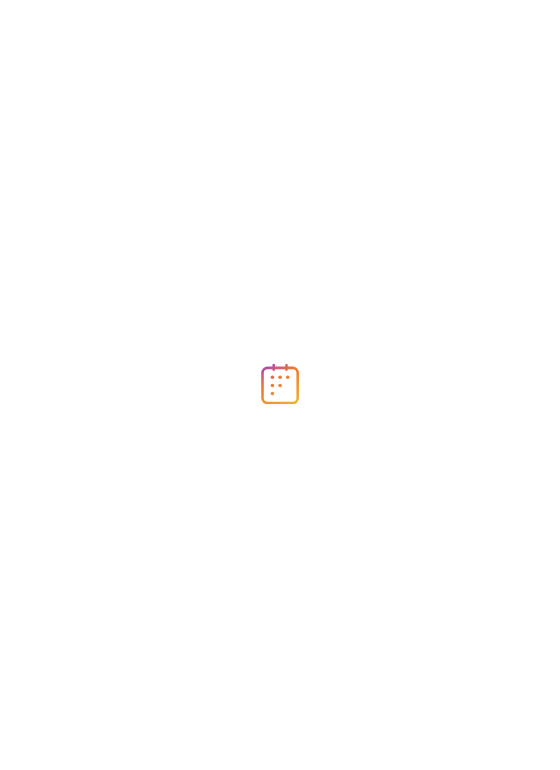 scroll, scrollTop: 0, scrollLeft: 0, axis: both 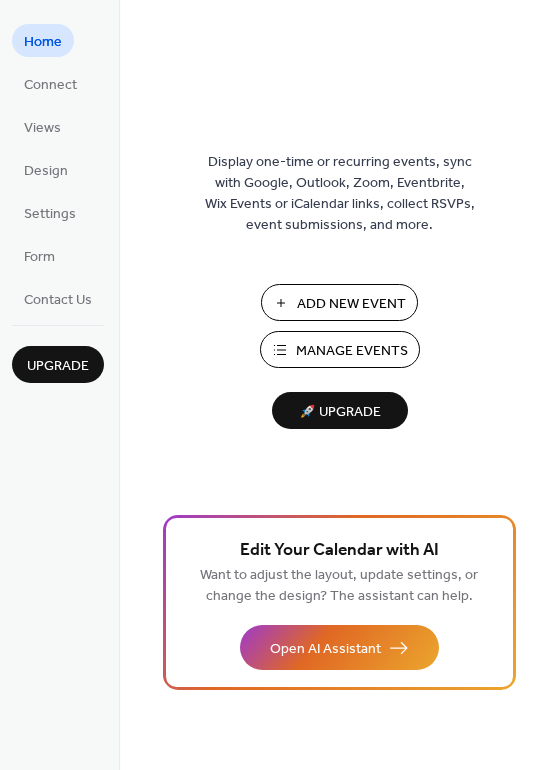 click on "Add New Event" at bounding box center (351, 304) 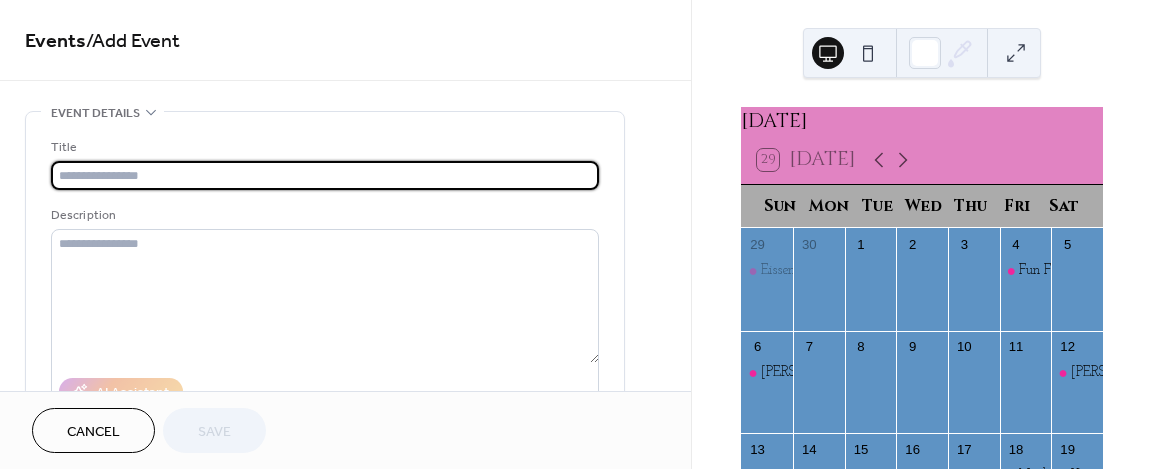 scroll, scrollTop: 0, scrollLeft: 0, axis: both 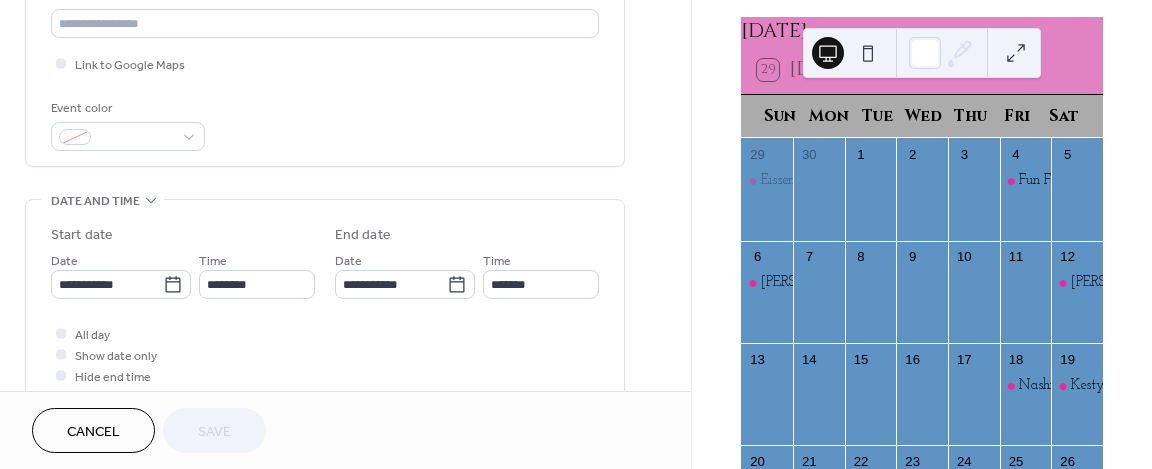 click 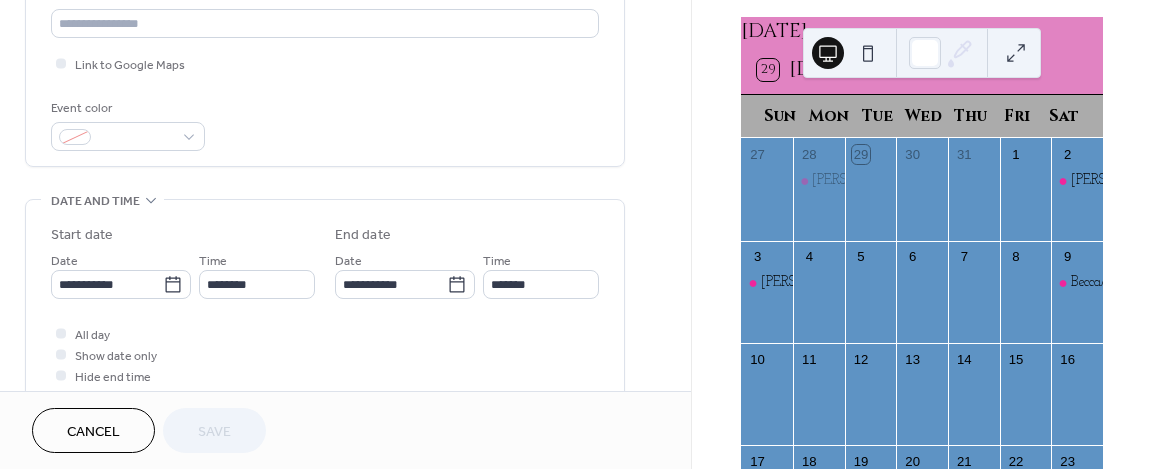 click 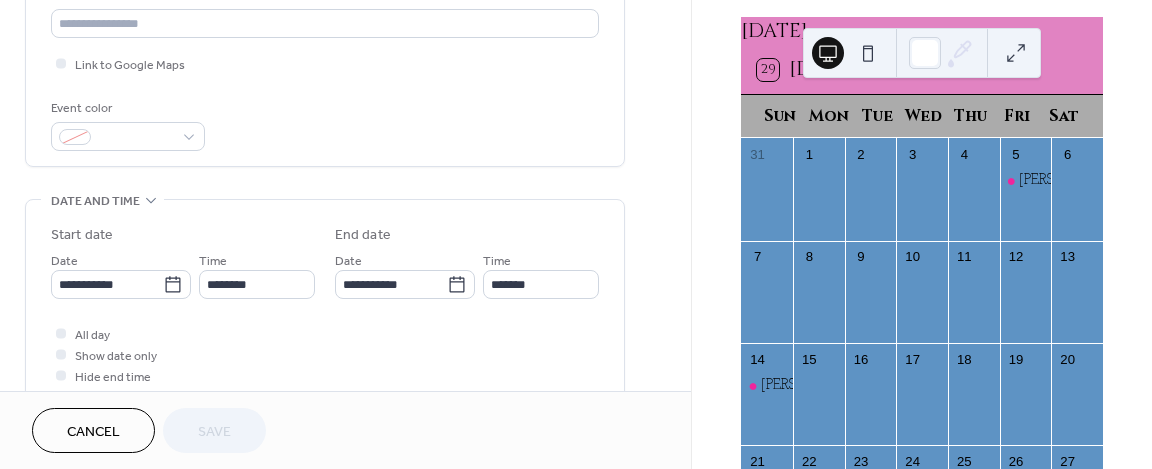 click 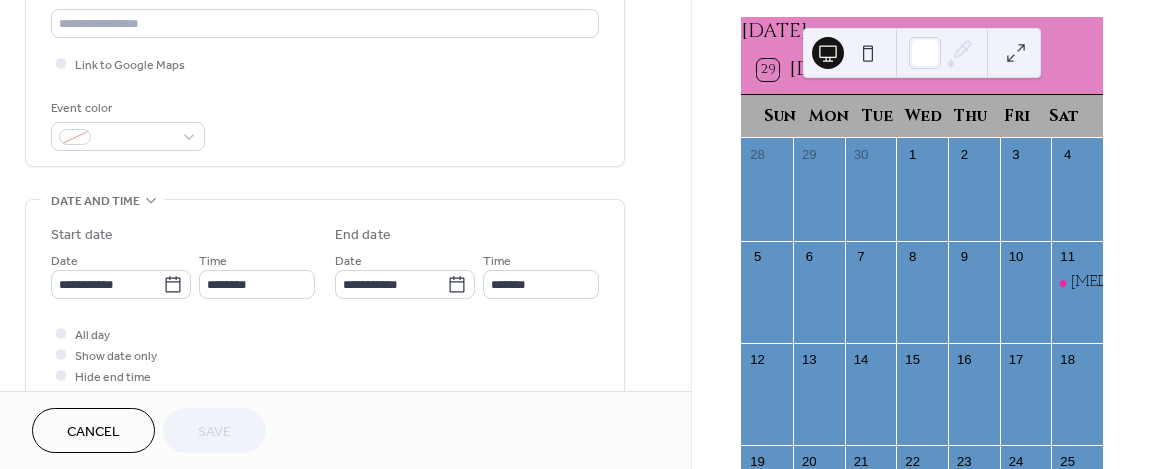 click 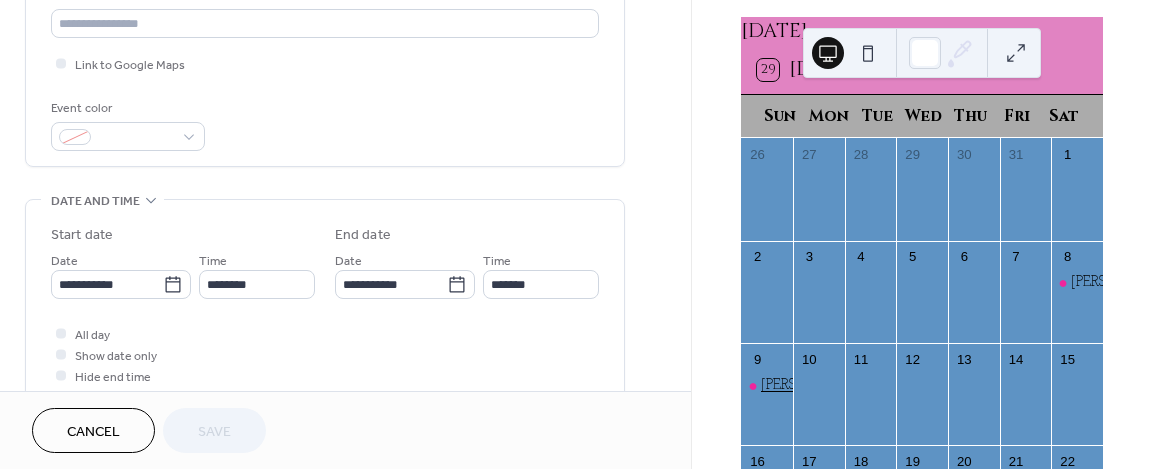 click on "[PERSON_NAME]/[PERSON_NAME]" at bounding box center [880, 386] 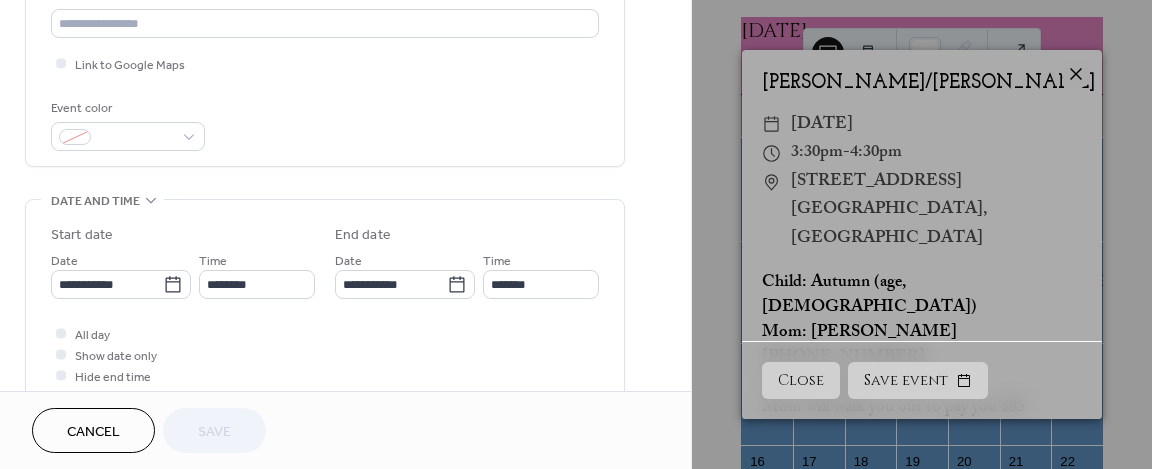 click 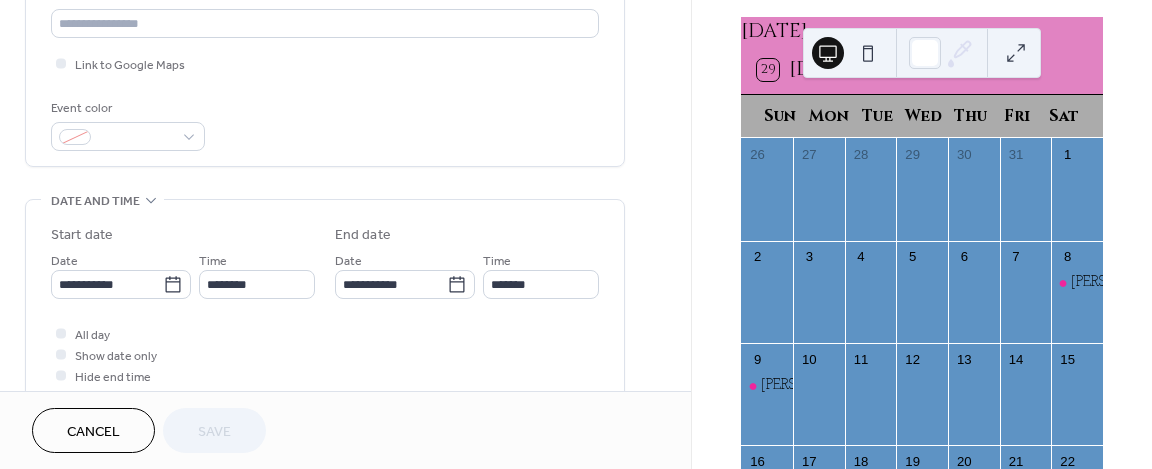click 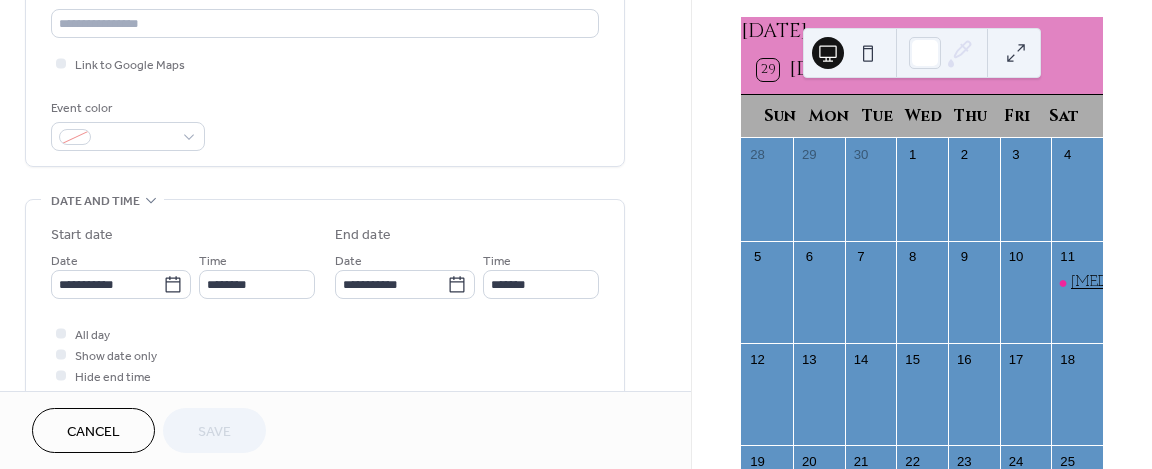 click on "[MEDICAL_DATA] 5K Raleigh" at bounding box center [1165, 283] 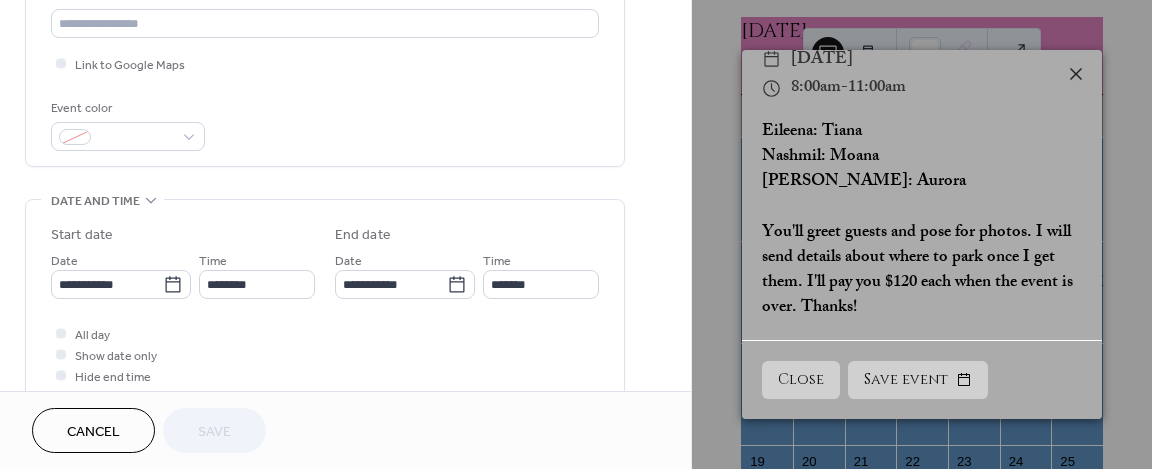 scroll, scrollTop: 0, scrollLeft: 0, axis: both 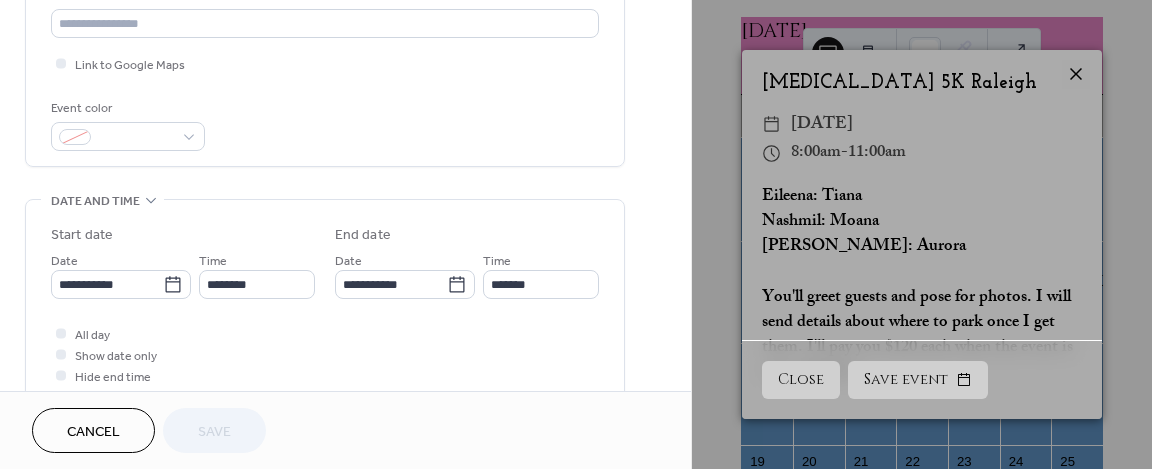 click 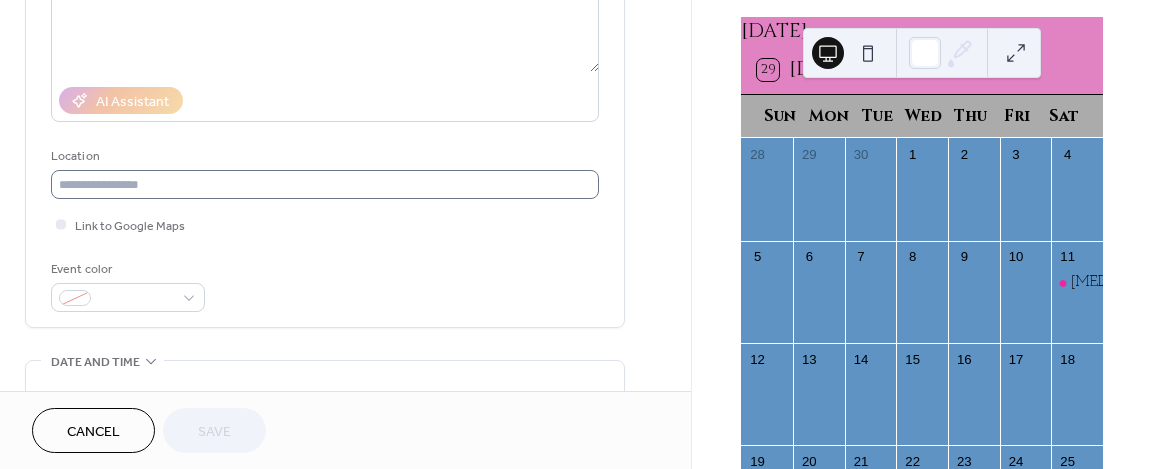 scroll, scrollTop: 0, scrollLeft: 0, axis: both 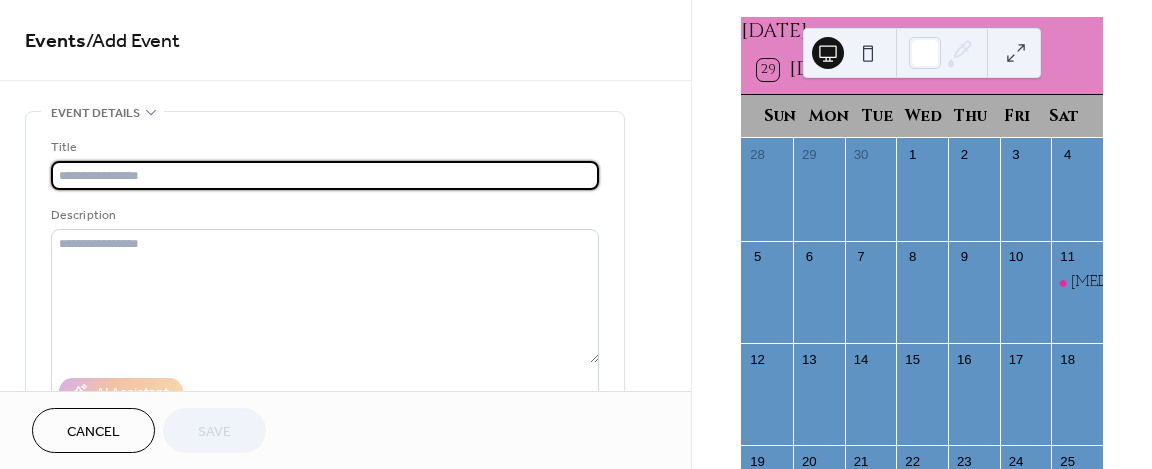 click at bounding box center [325, 175] 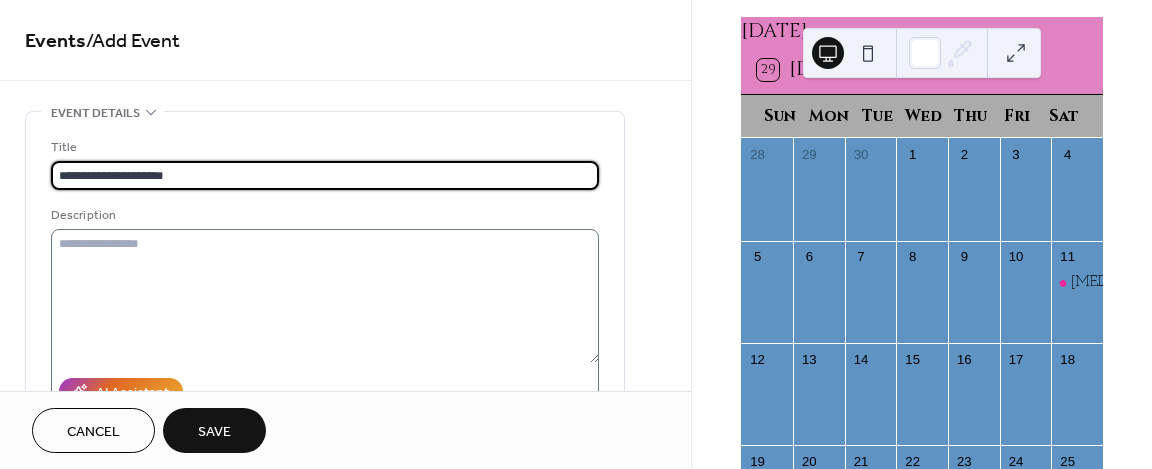 type on "**********" 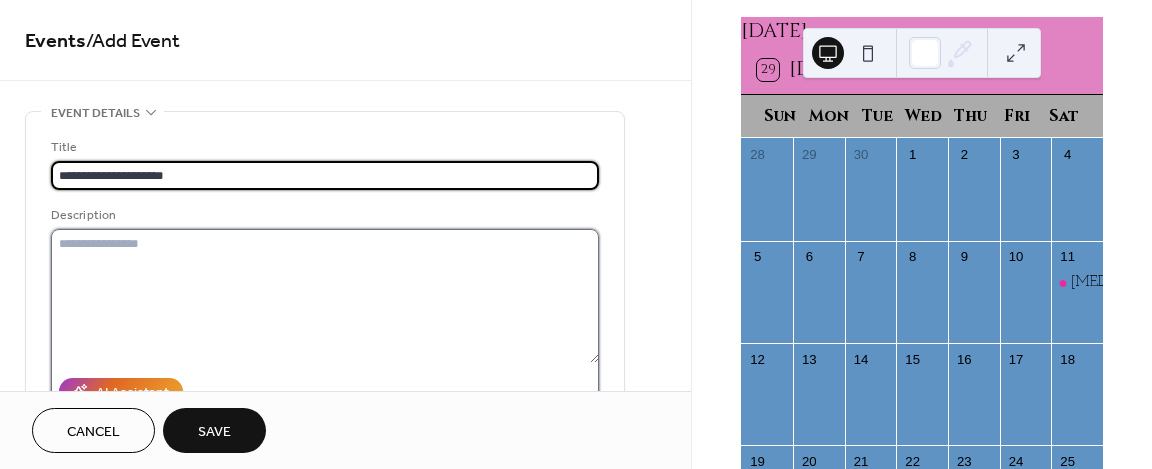 click at bounding box center [325, 296] 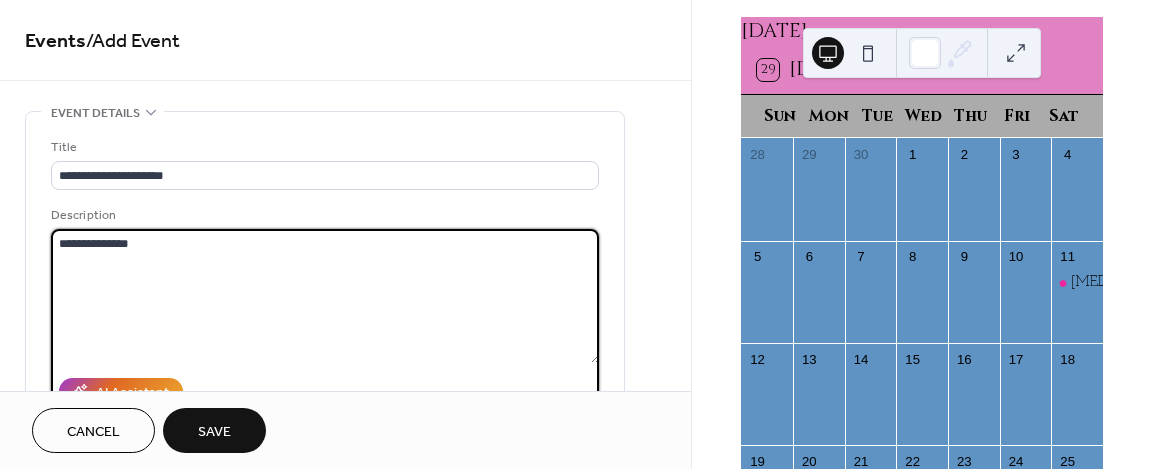 paste on "**********" 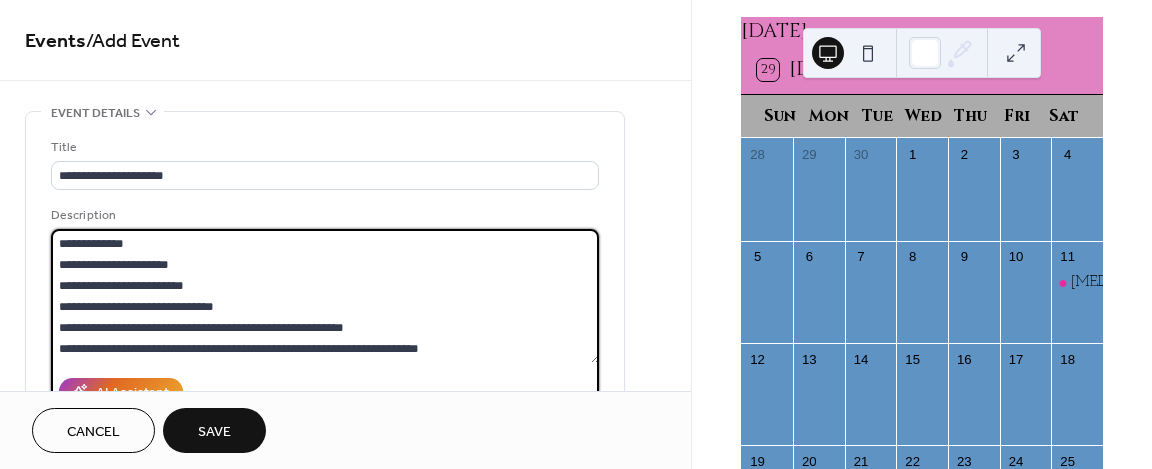 click on "**********" at bounding box center (325, 296) 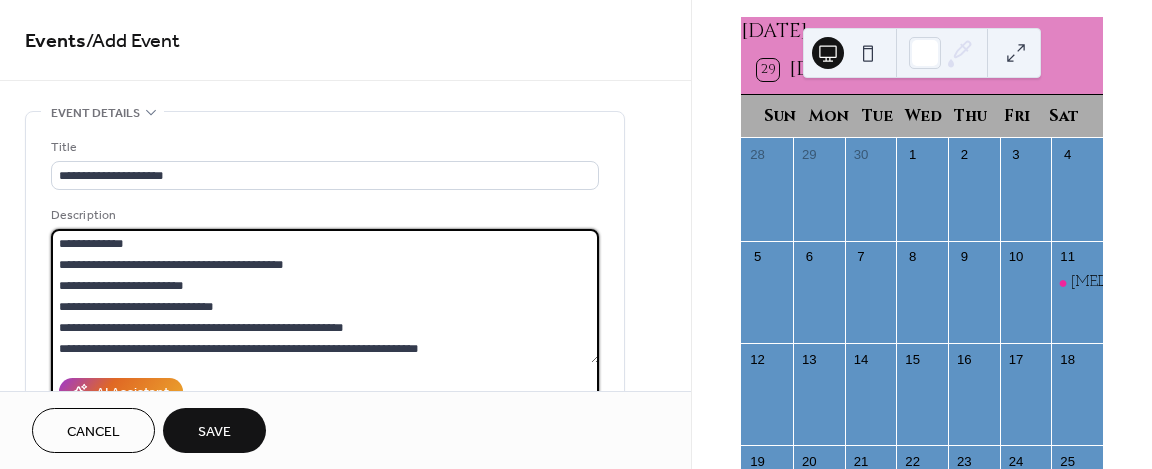 click on "**********" at bounding box center (325, 296) 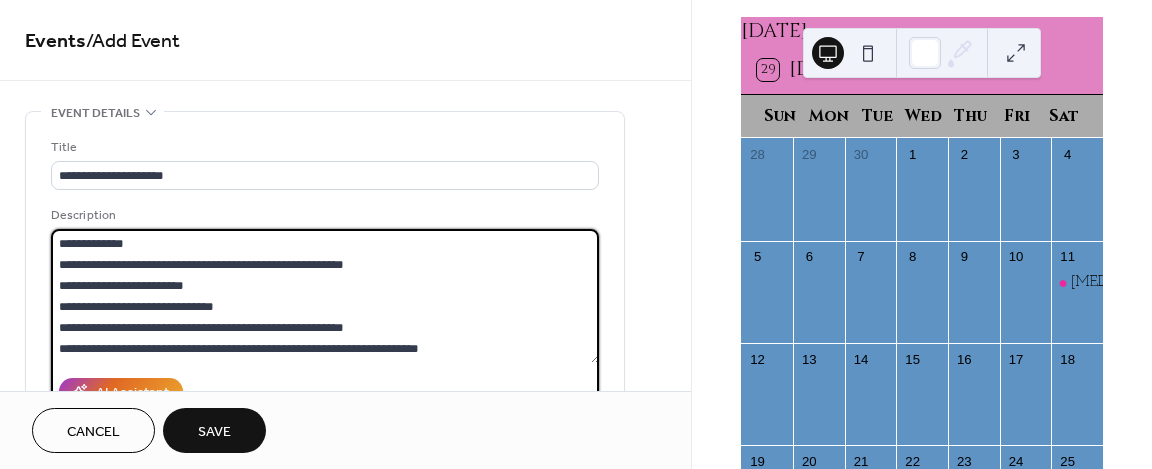 drag, startPoint x: 236, startPoint y: 306, endPoint x: 58, endPoint y: 312, distance: 178.10109 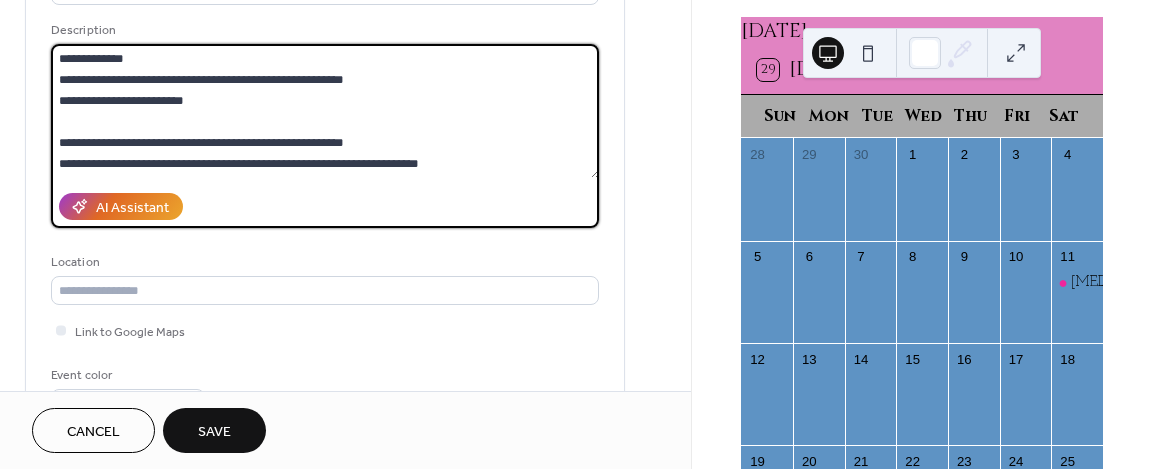 scroll, scrollTop: 186, scrollLeft: 0, axis: vertical 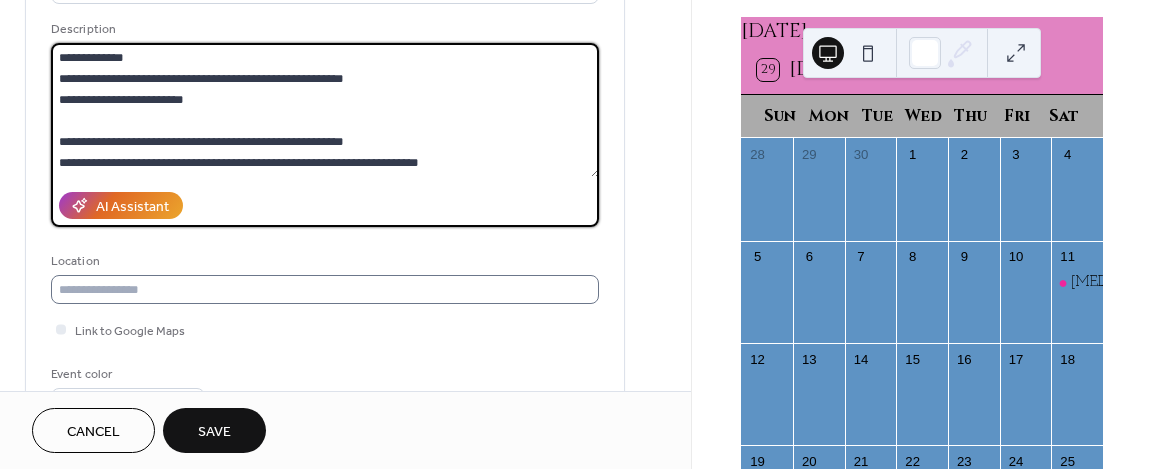 type on "**********" 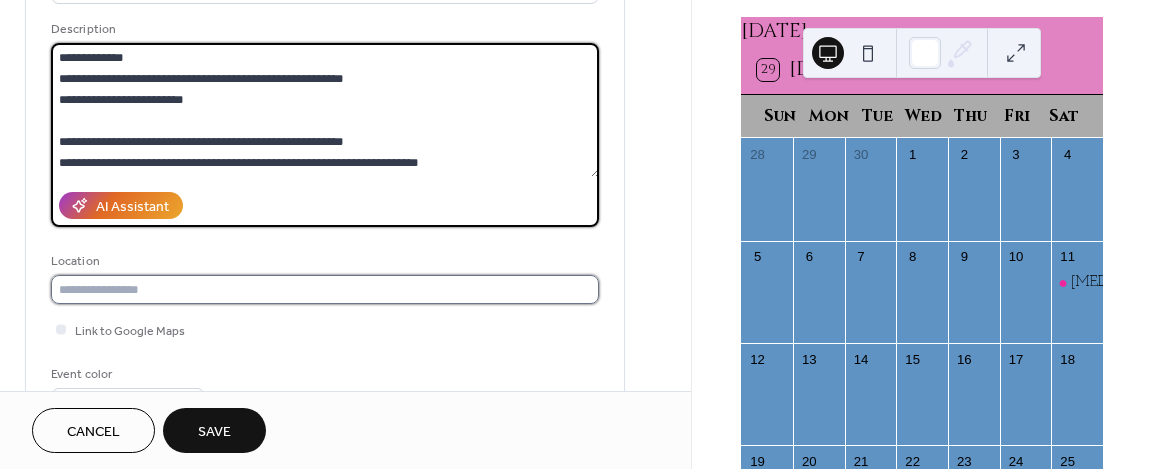click at bounding box center (325, 289) 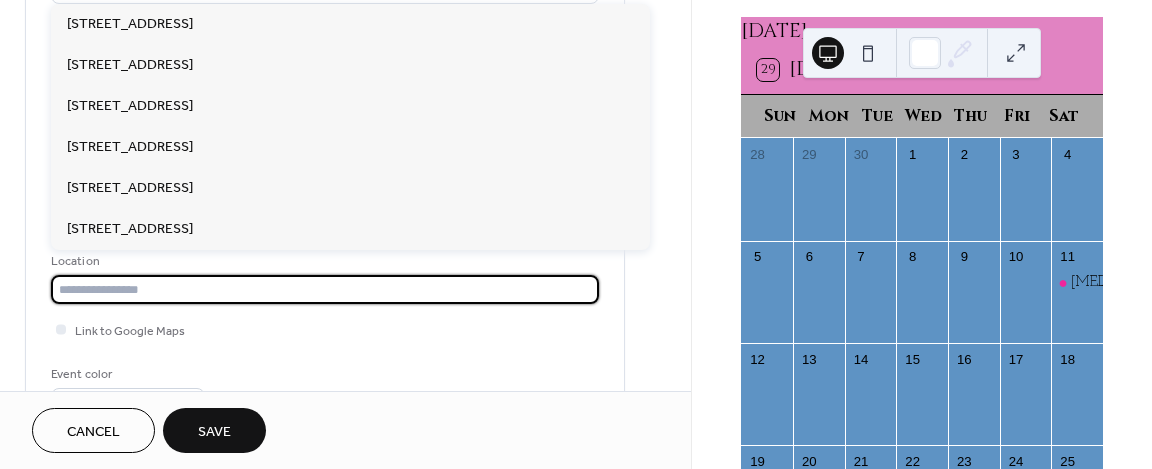 paste on "**********" 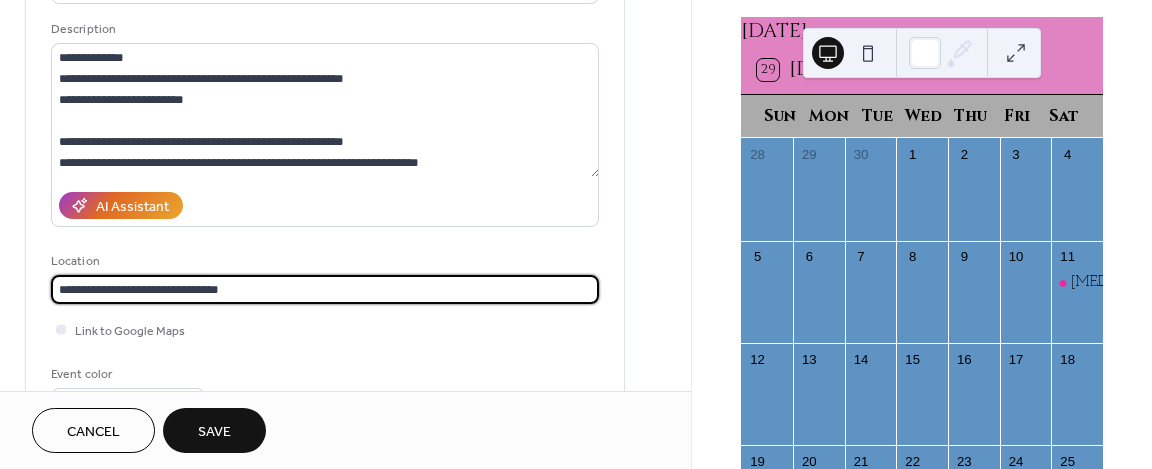 type on "**********" 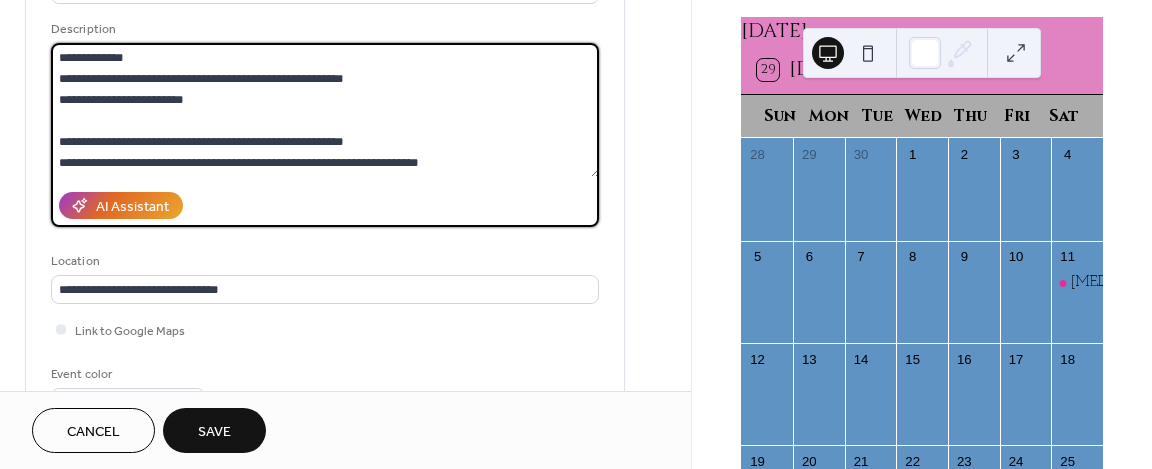 drag, startPoint x: 386, startPoint y: 134, endPoint x: 58, endPoint y: 104, distance: 329.36908 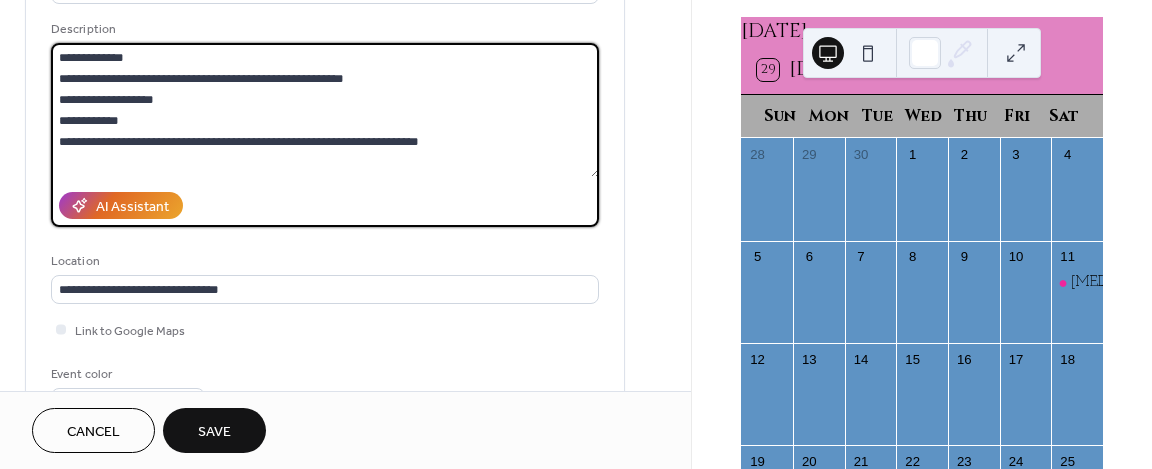 click on "**********" at bounding box center (325, 110) 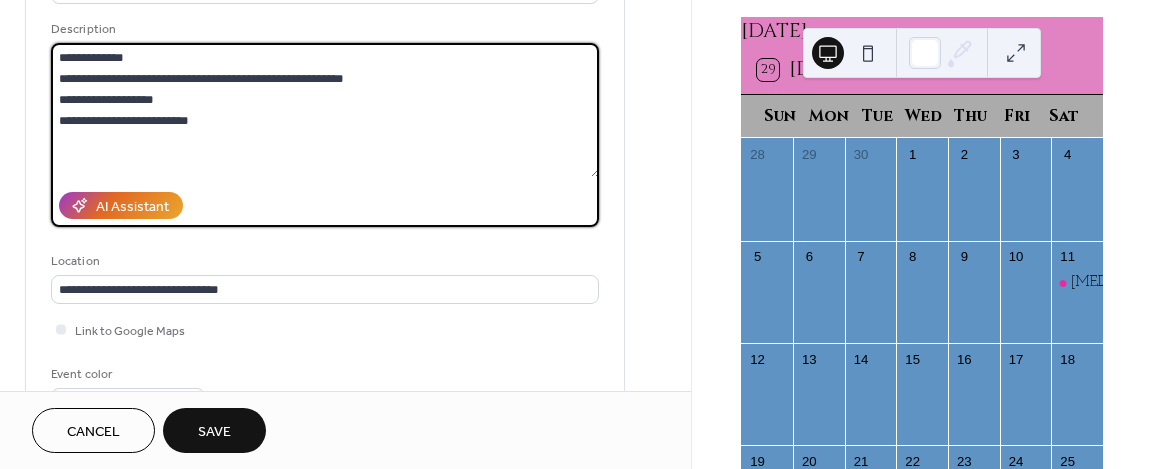 click on "**********" at bounding box center (325, 110) 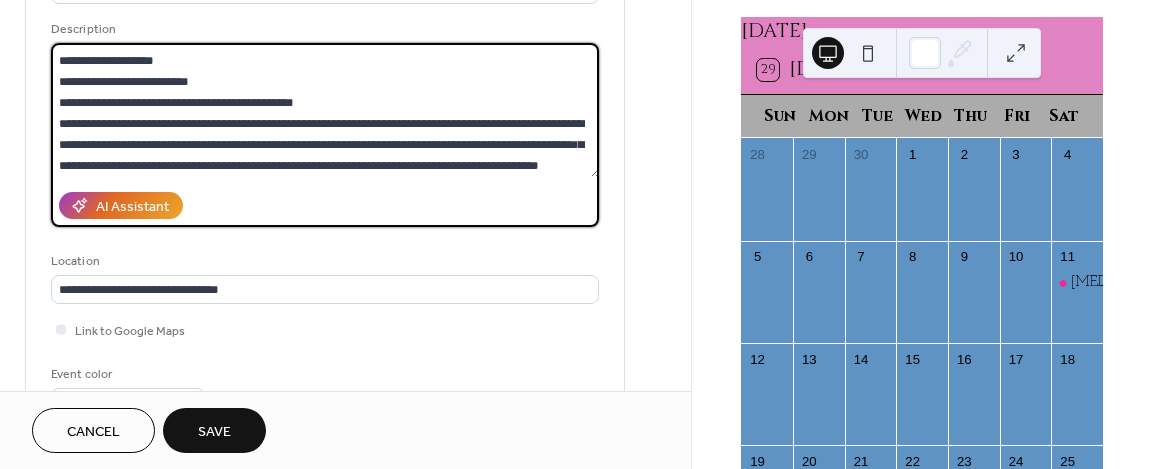 scroll, scrollTop: 60, scrollLeft: 0, axis: vertical 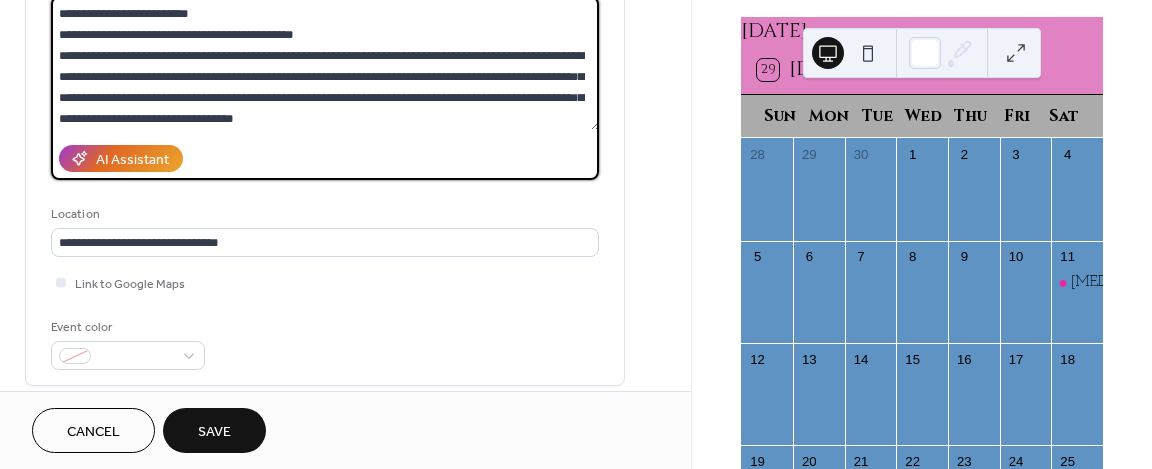 click on "**********" at bounding box center [325, 63] 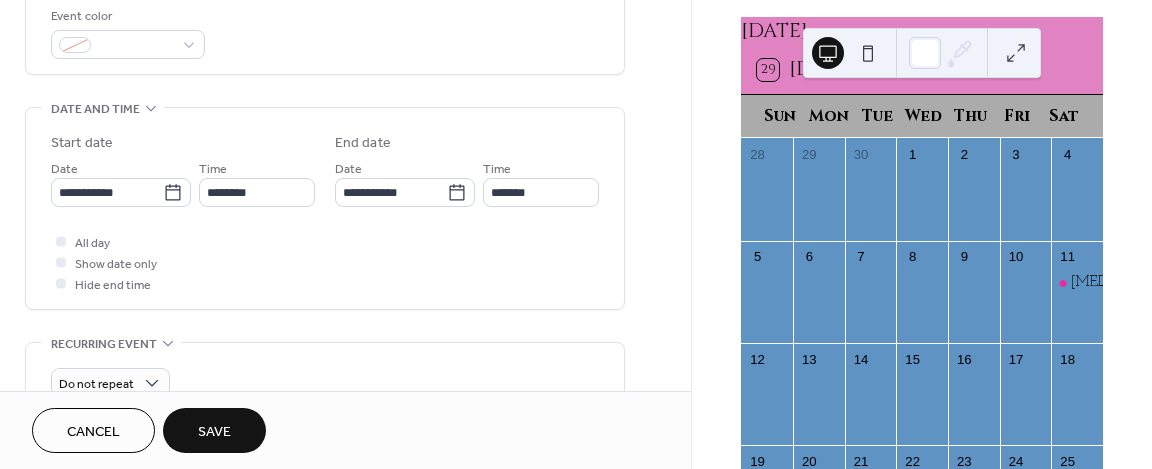 scroll, scrollTop: 546, scrollLeft: 0, axis: vertical 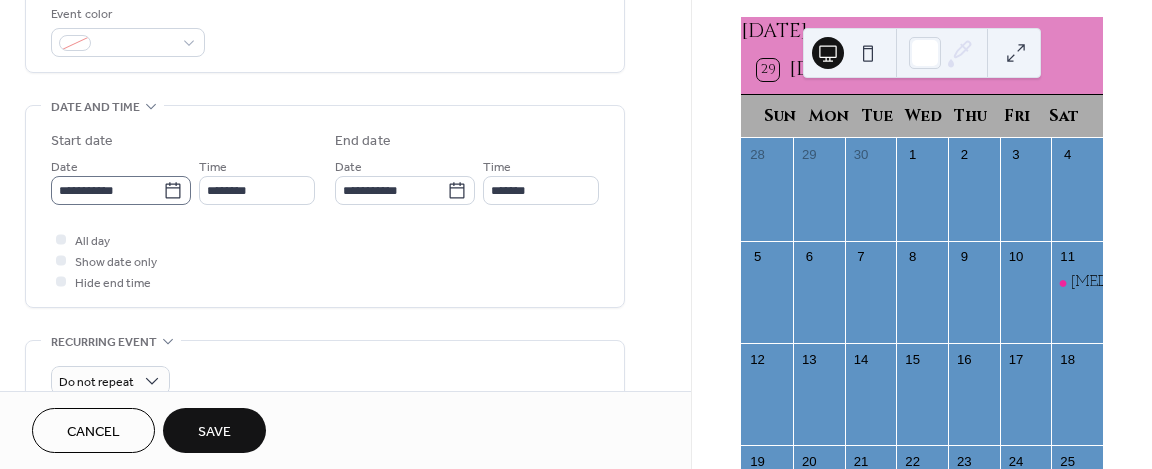 type on "**********" 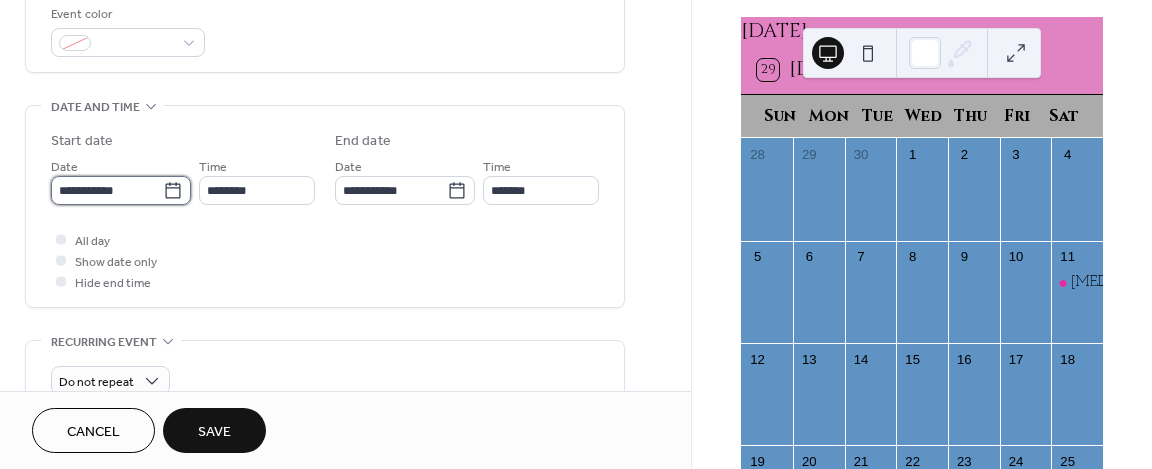 click on "**********" at bounding box center [107, 190] 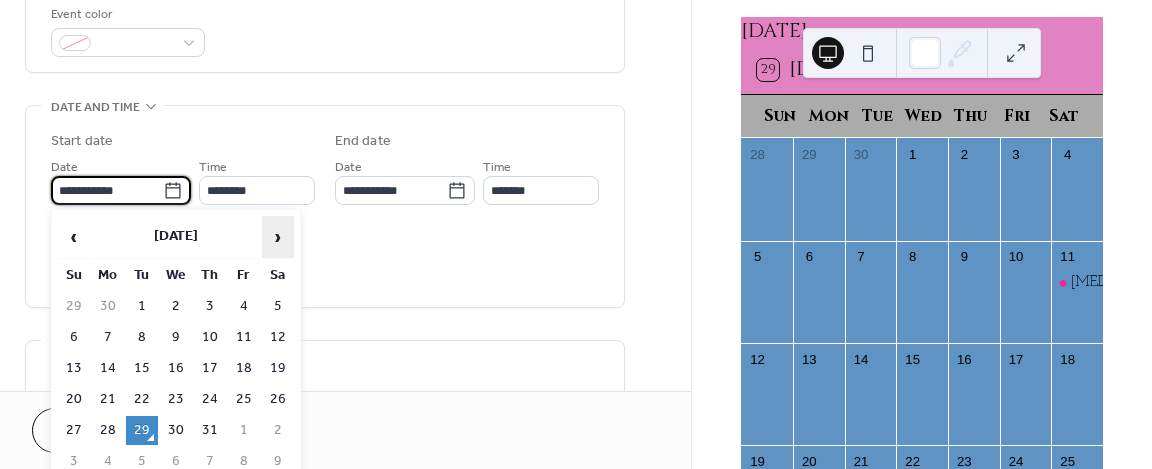 click on "›" at bounding box center (278, 237) 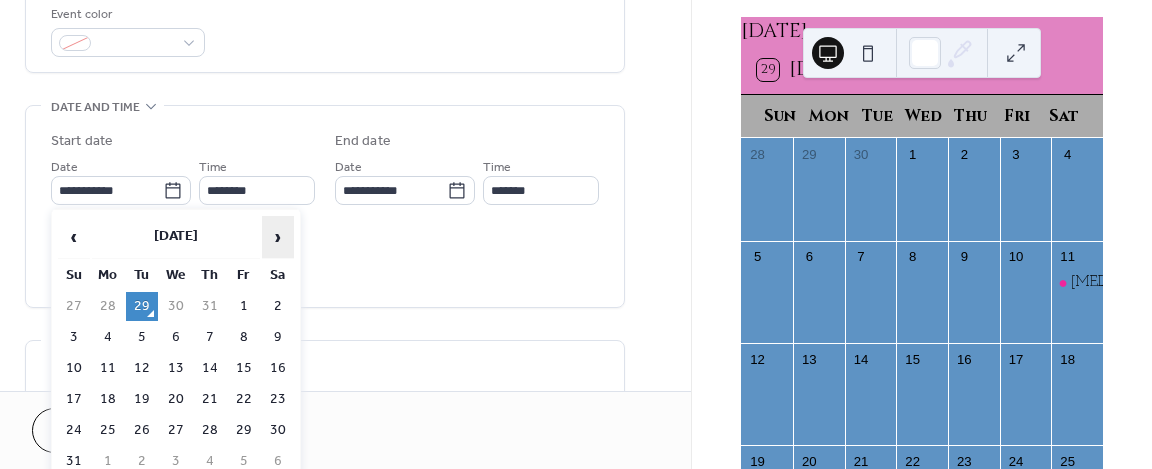click on "›" at bounding box center [278, 237] 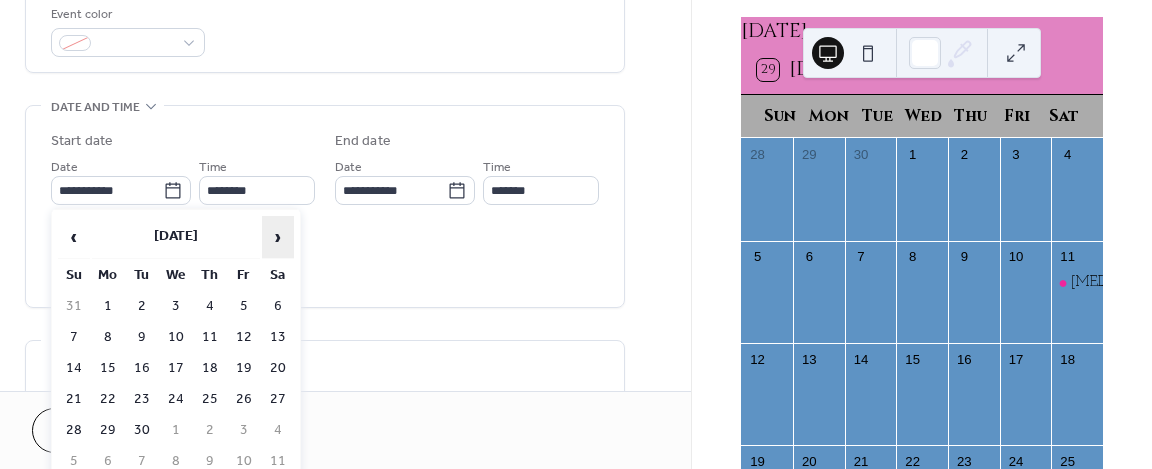 click on "›" at bounding box center (278, 237) 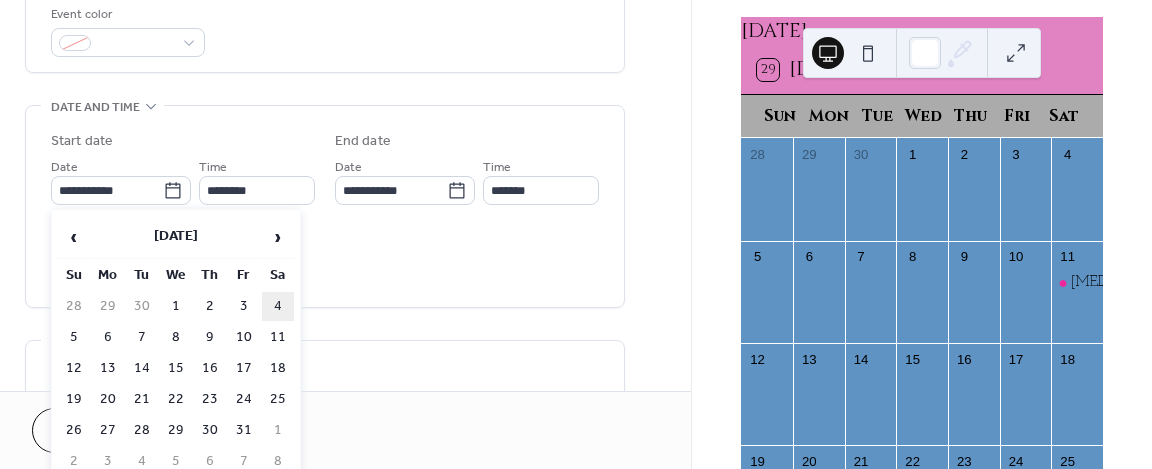 click on "4" at bounding box center (278, 306) 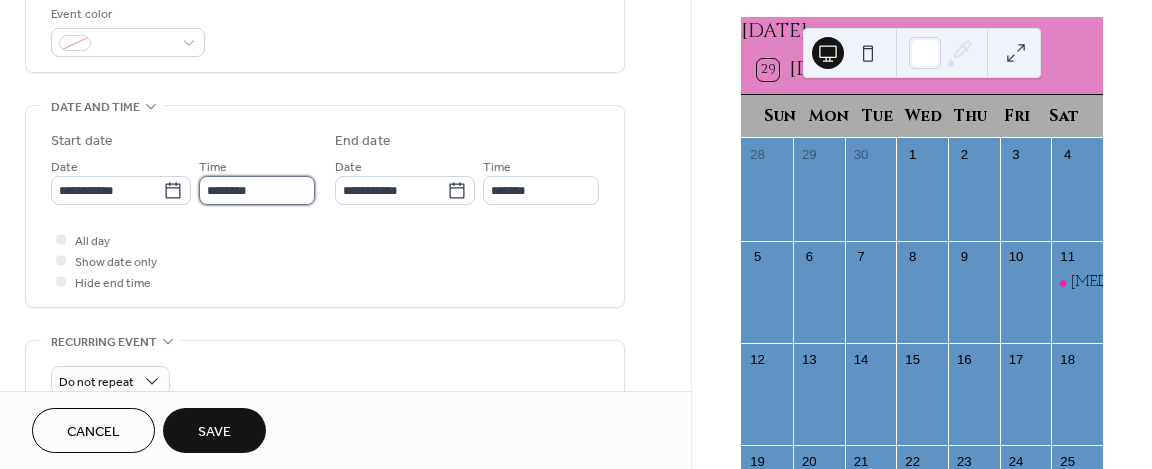 click on "********" at bounding box center [257, 190] 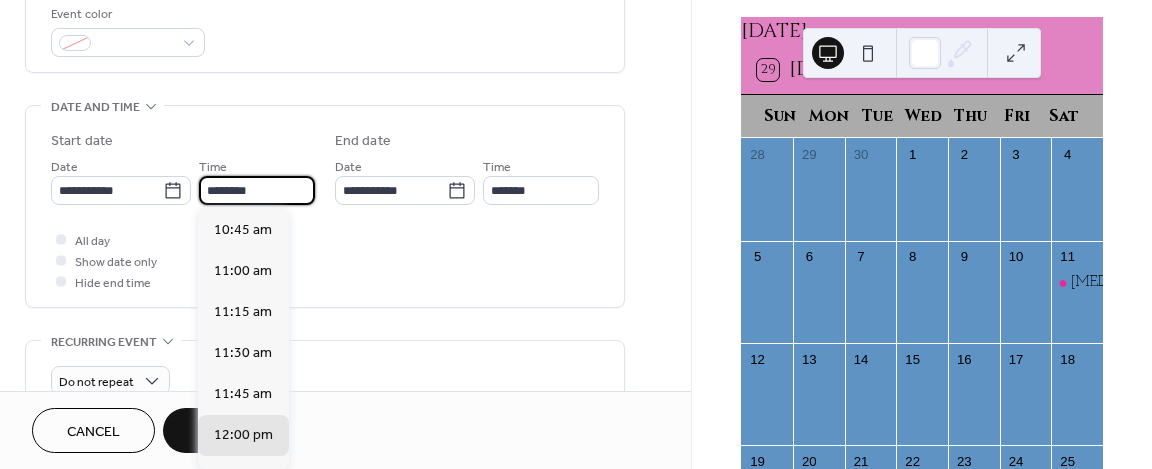 scroll, scrollTop: 1758, scrollLeft: 0, axis: vertical 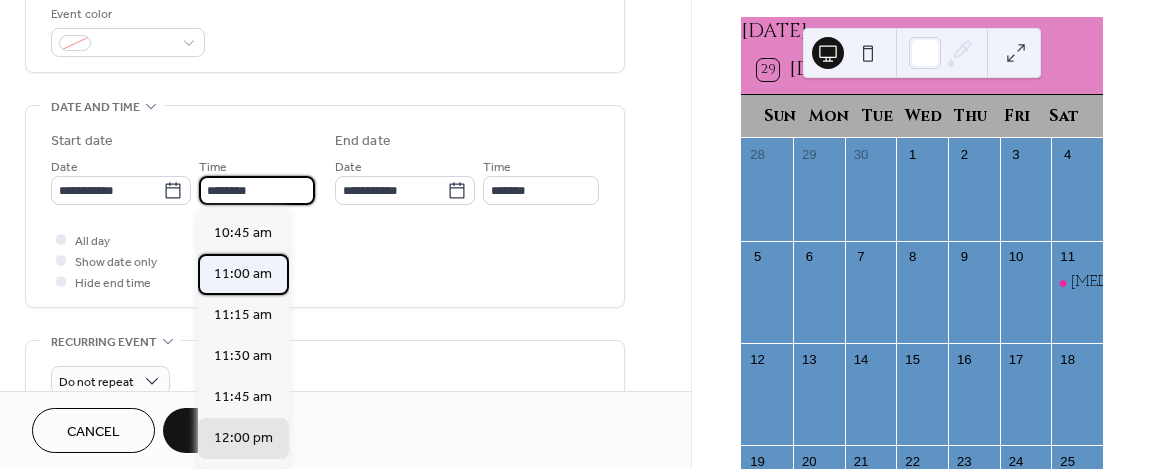 click on "11:00 am" at bounding box center [243, 273] 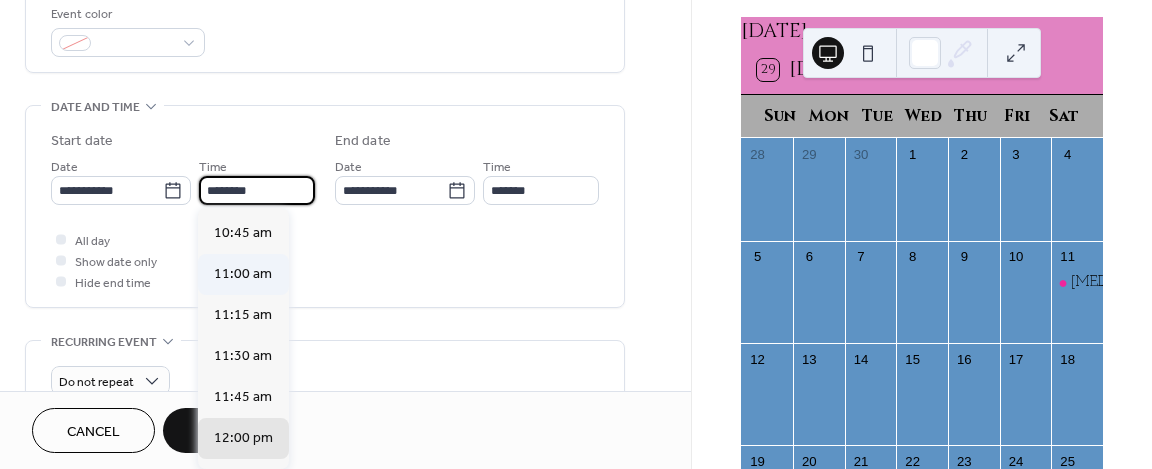 type on "********" 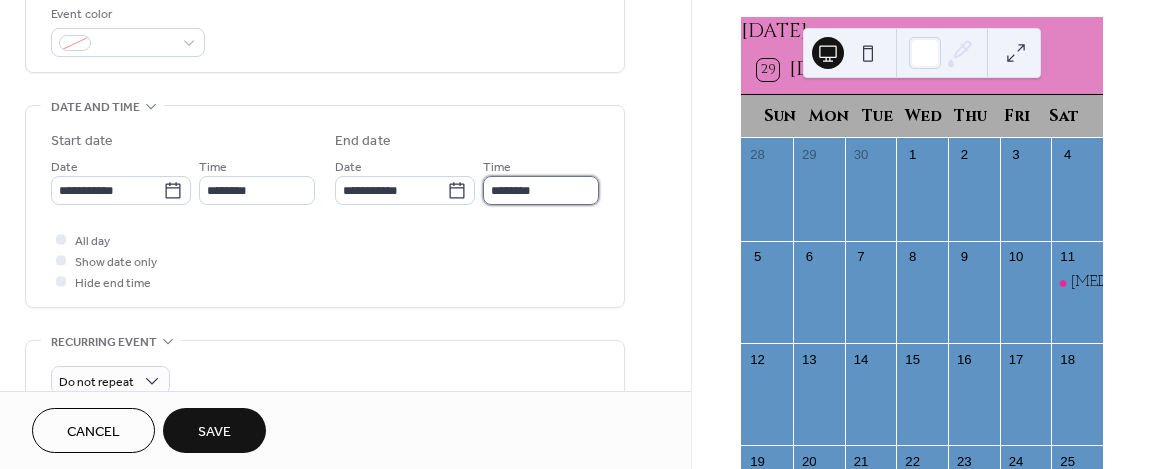 click on "********" at bounding box center [541, 190] 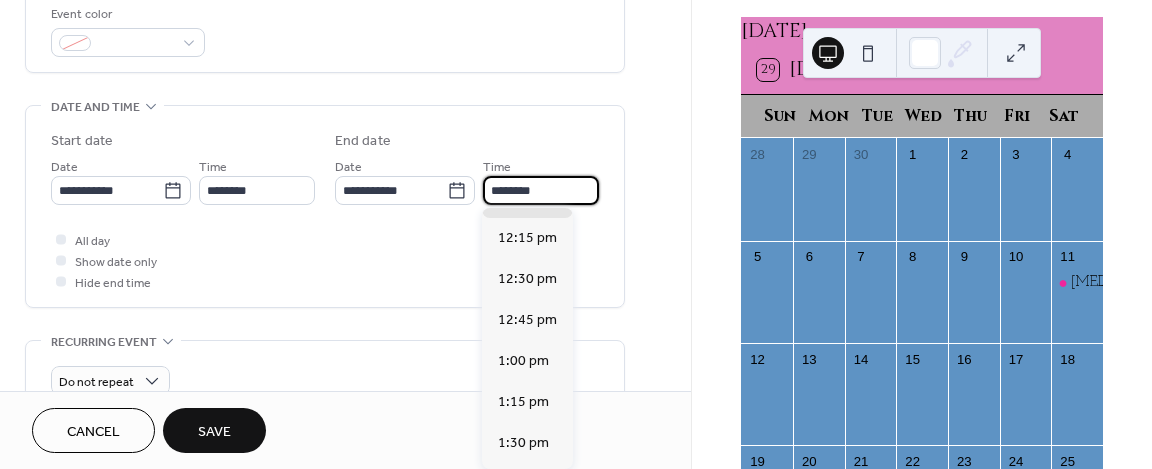 scroll, scrollTop: 158, scrollLeft: 0, axis: vertical 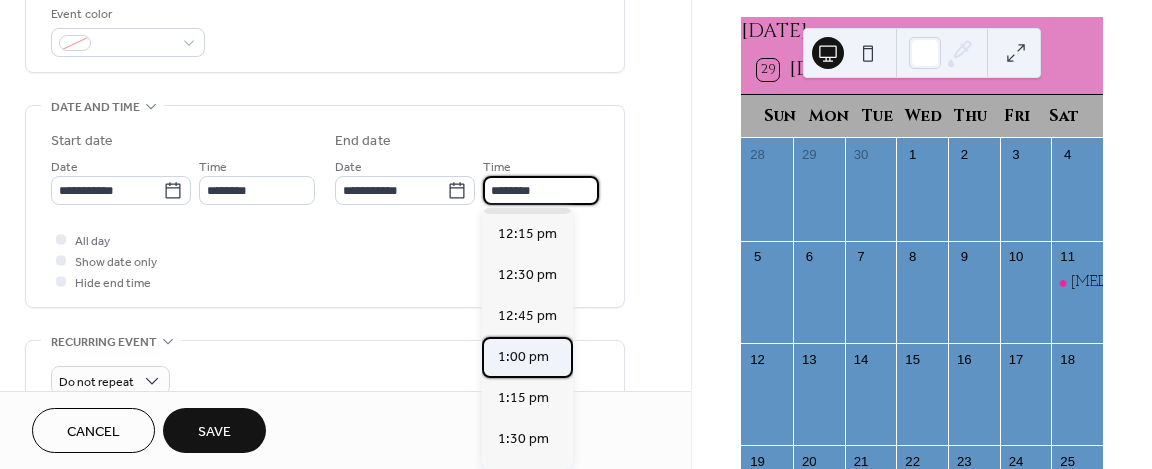 click on "1:00 pm" at bounding box center (523, 356) 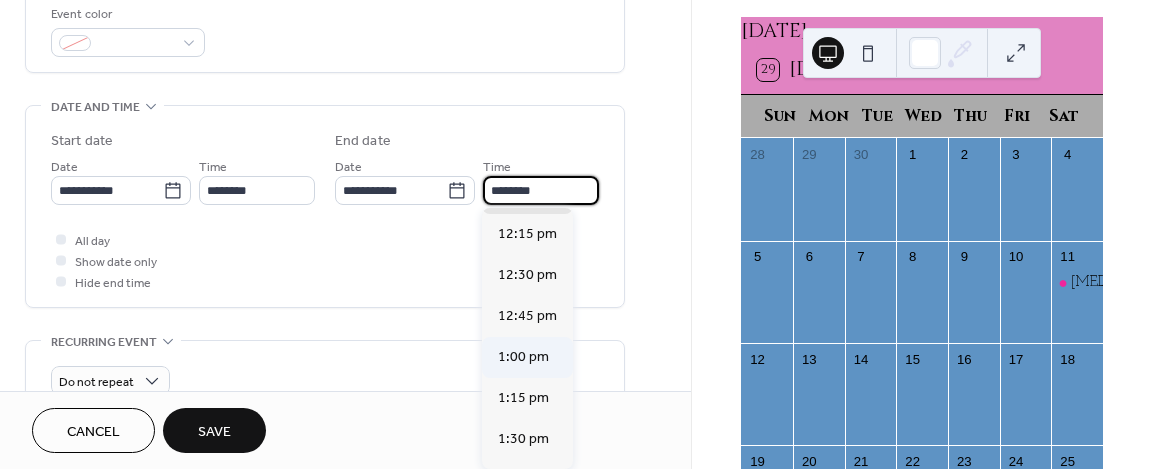 type on "*******" 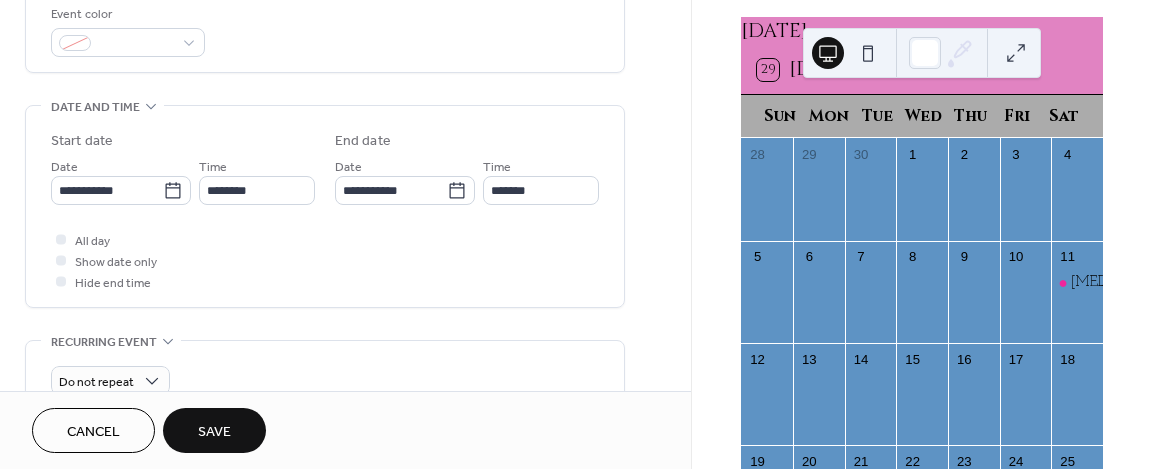 click on "Save" at bounding box center (214, 432) 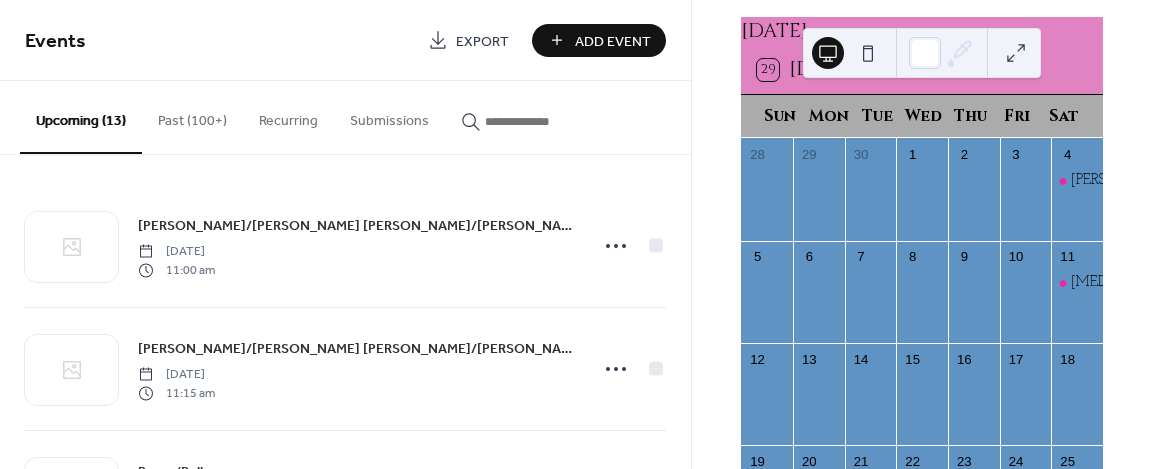 click on "Add Event" at bounding box center [613, 41] 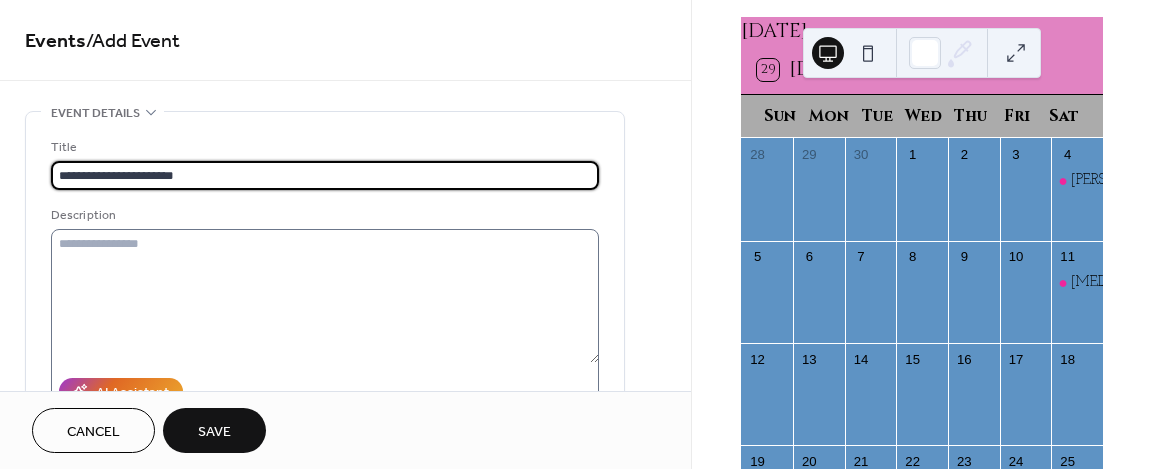 type on "**********" 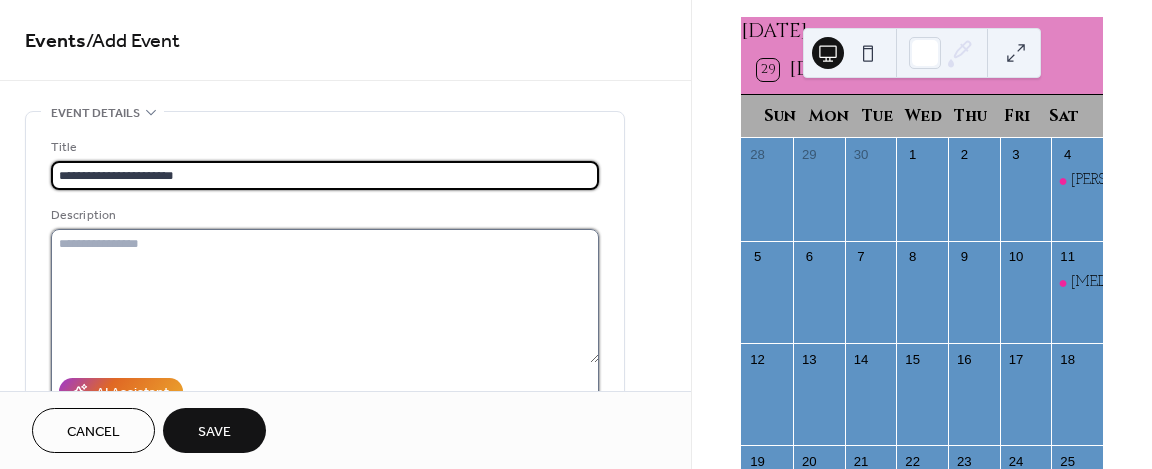 click at bounding box center [325, 296] 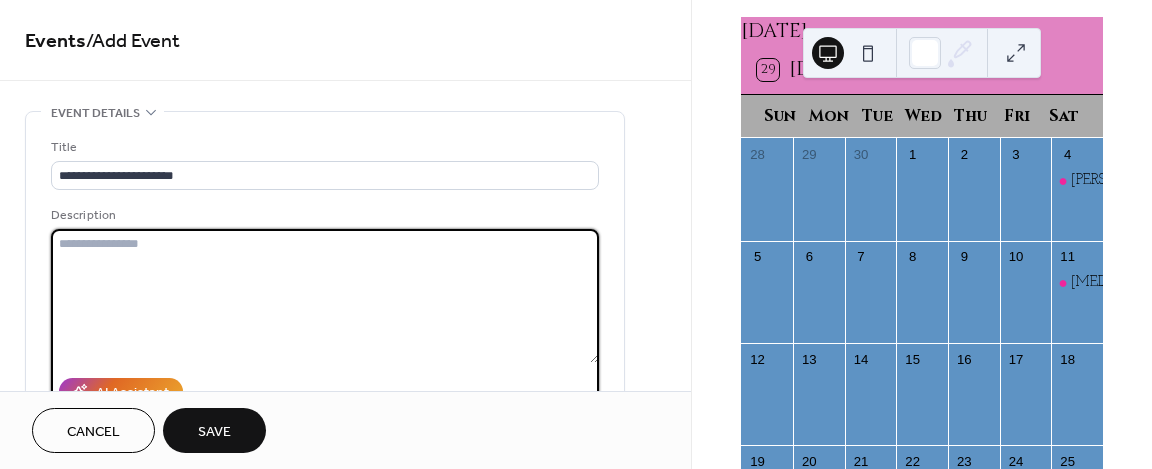 paste on "**********" 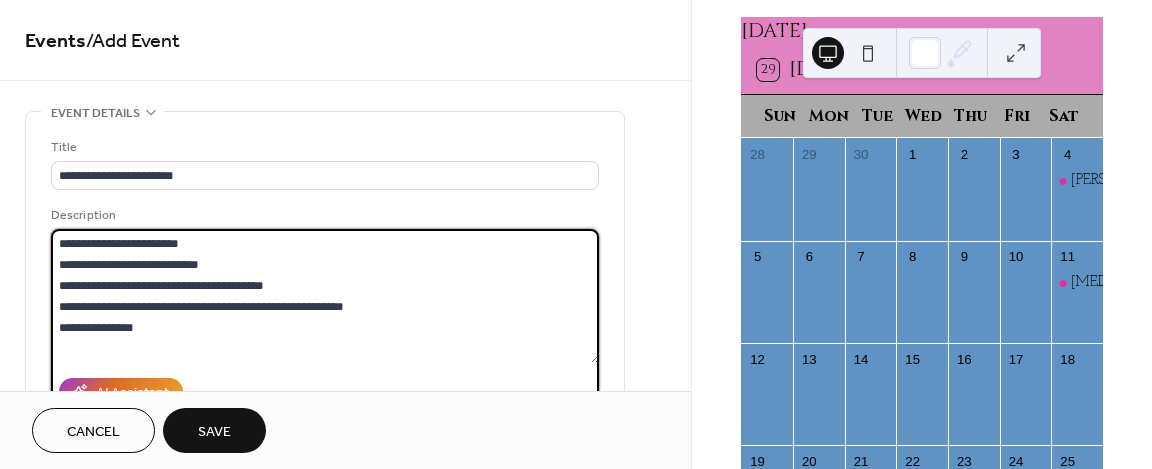click on "**********" at bounding box center (325, 296) 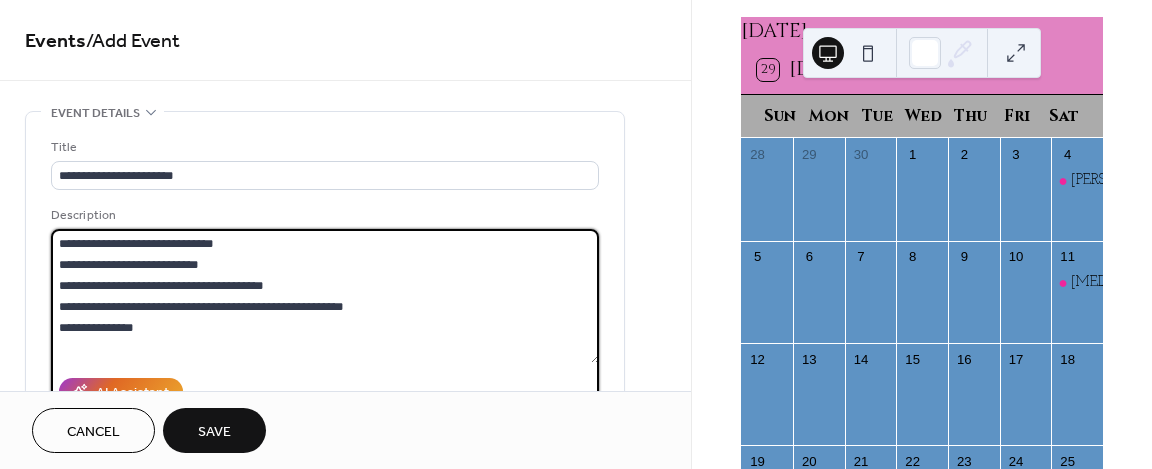 click on "**********" at bounding box center [325, 296] 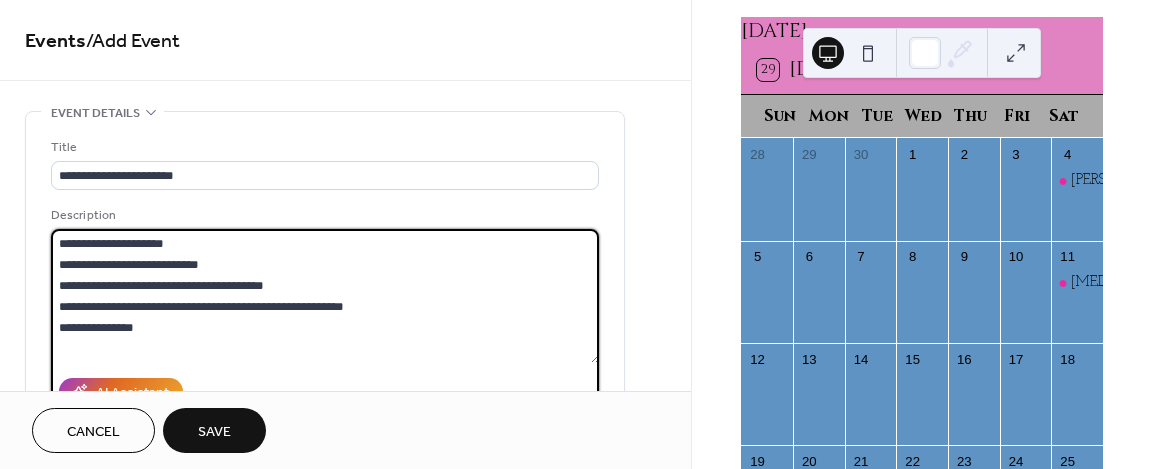 drag, startPoint x: 223, startPoint y: 267, endPoint x: 74, endPoint y: 261, distance: 149.12076 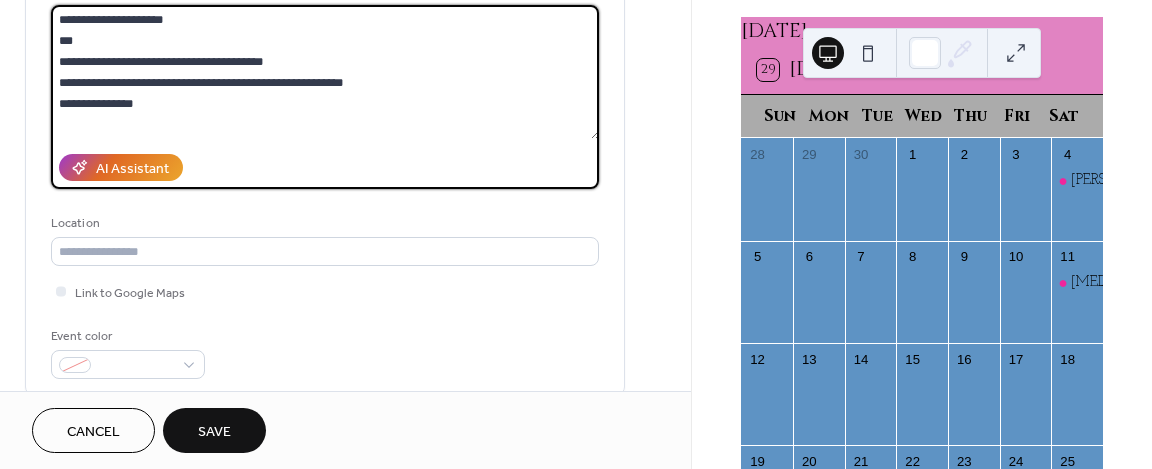 scroll, scrollTop: 226, scrollLeft: 0, axis: vertical 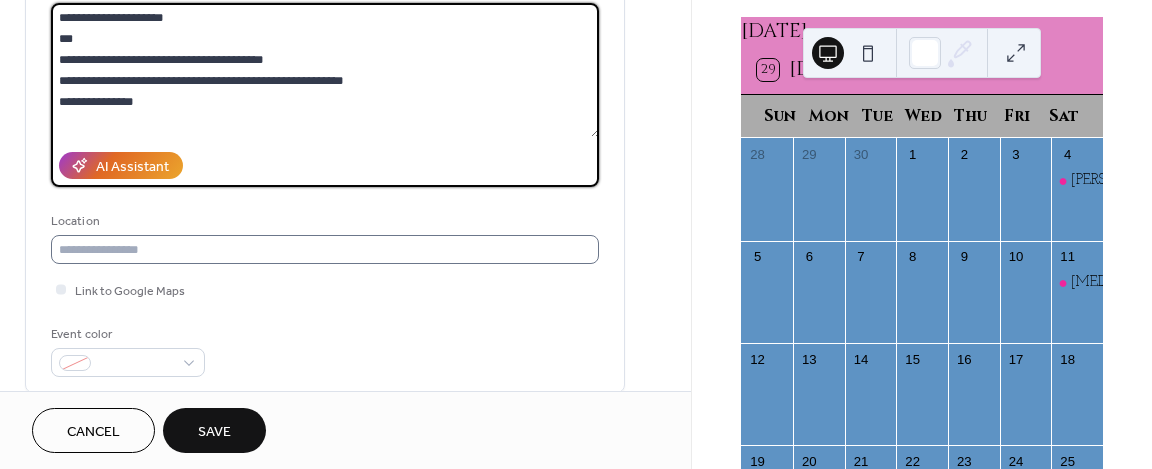 type on "**********" 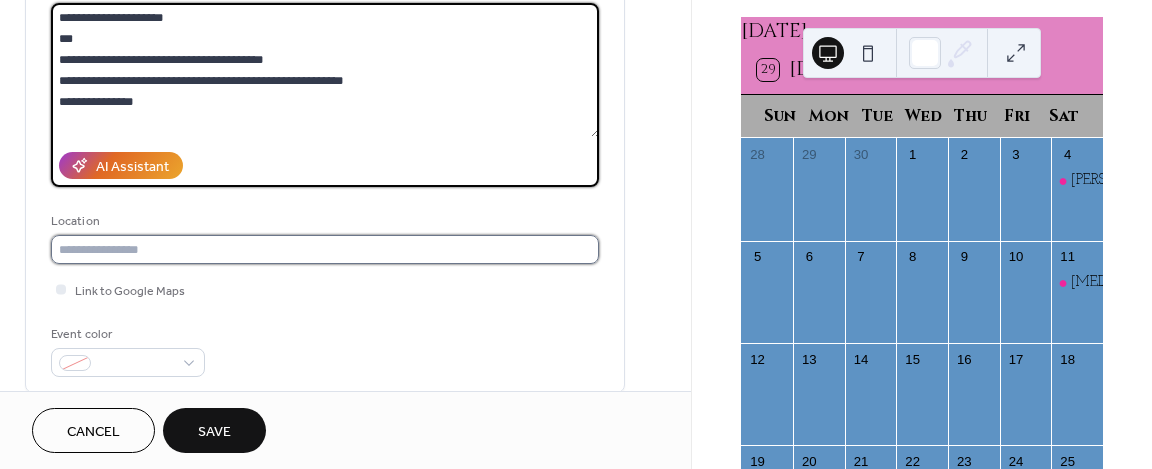 click at bounding box center [325, 249] 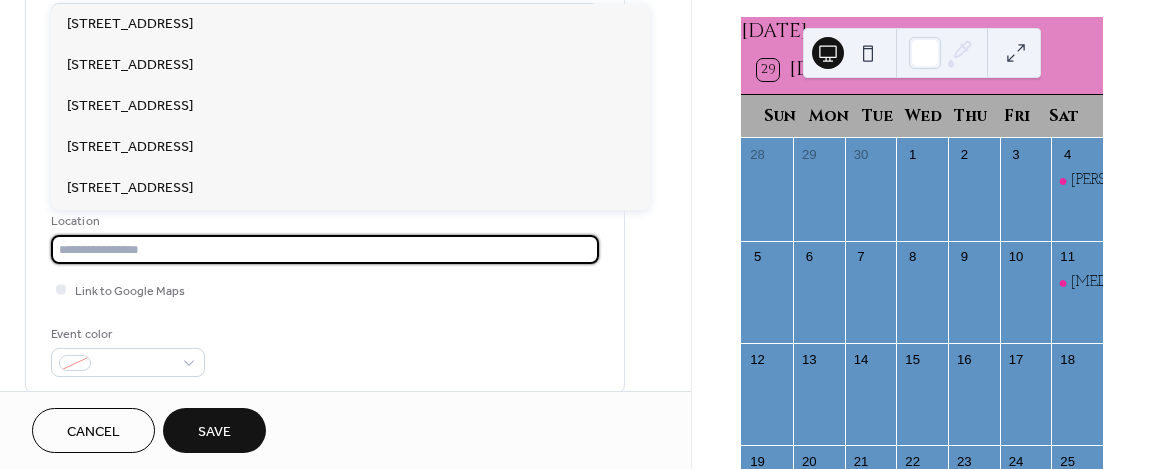 paste on "**********" 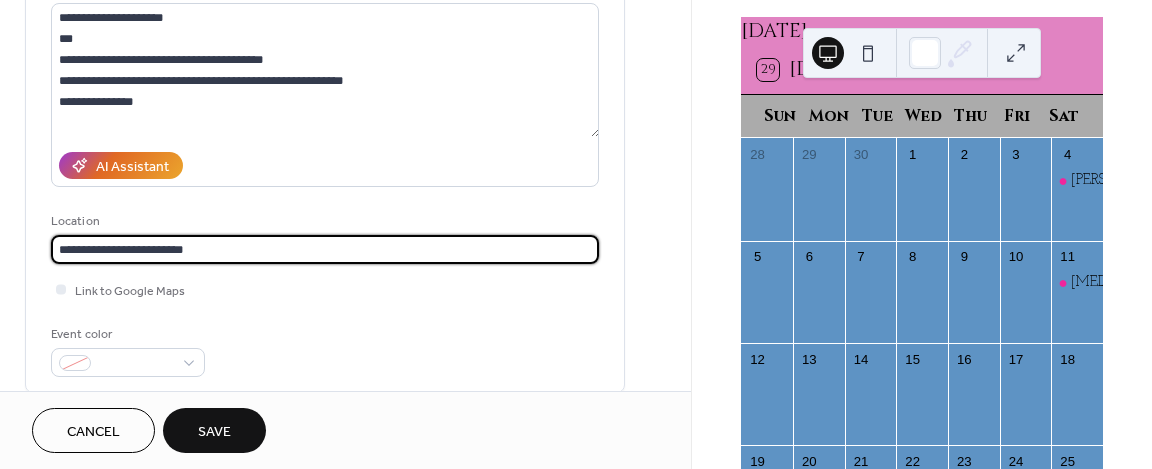 type on "**********" 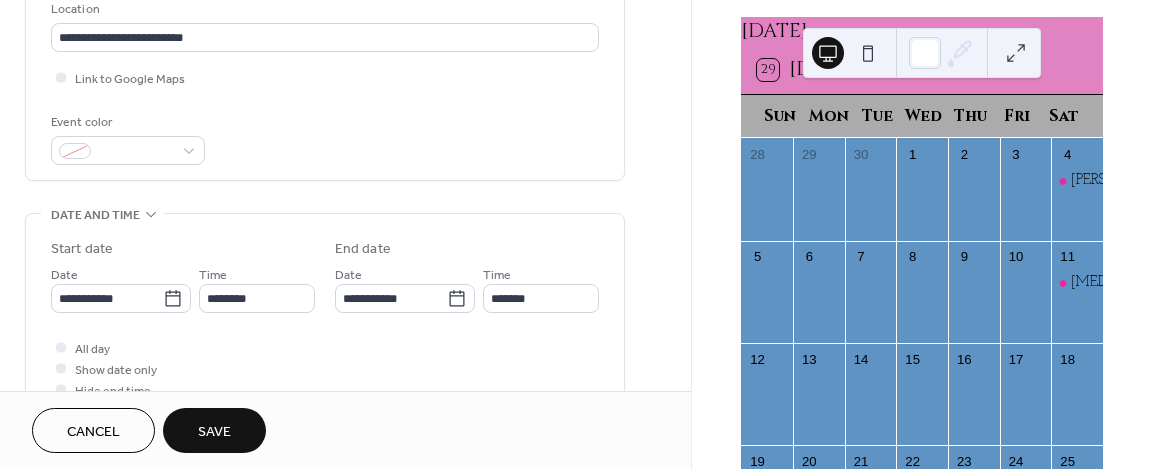 scroll, scrollTop: 439, scrollLeft: 0, axis: vertical 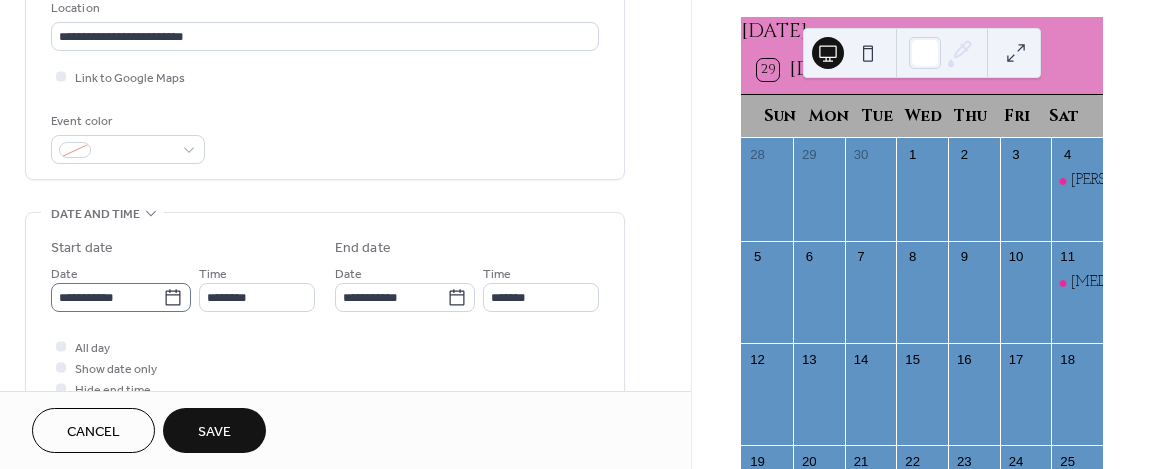 click 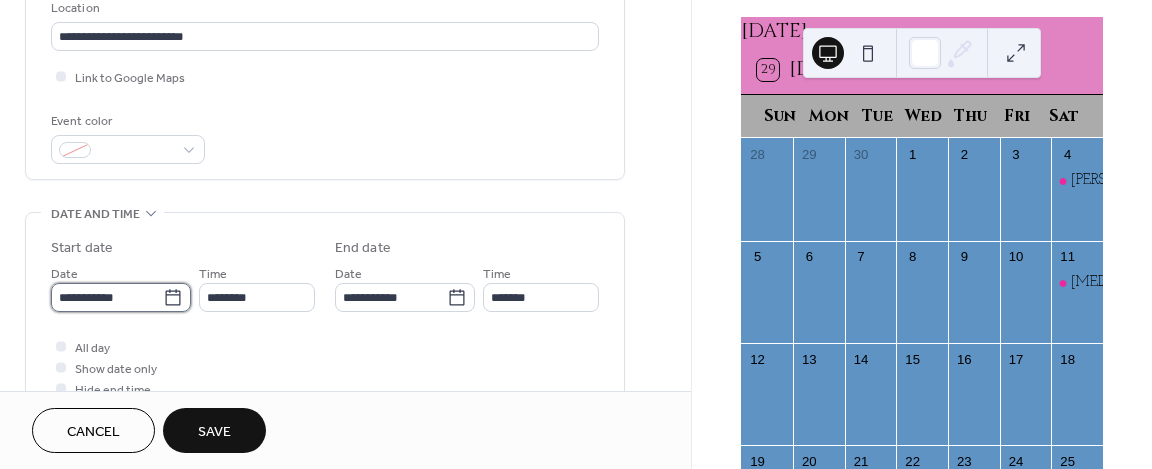 click on "**********" at bounding box center (107, 297) 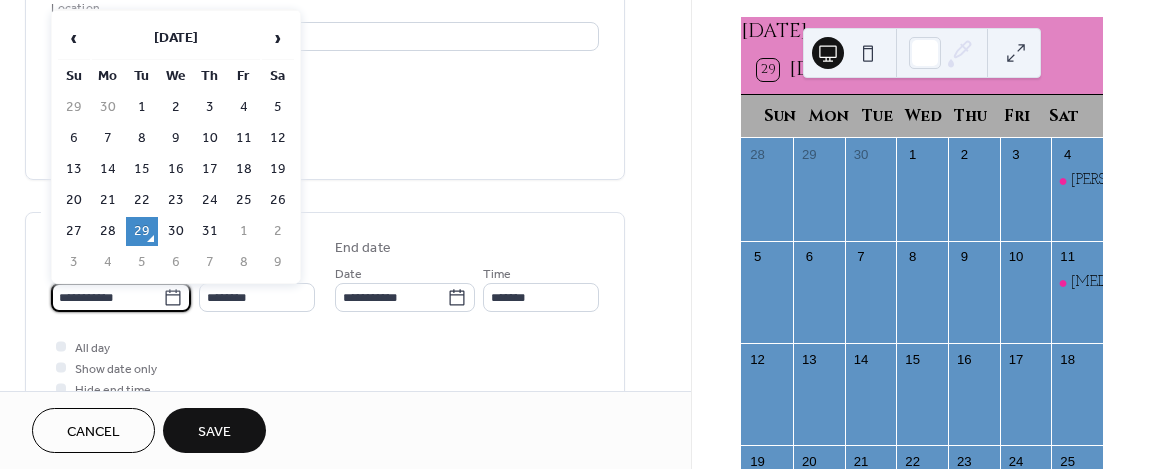 click on "›" at bounding box center [278, 38] 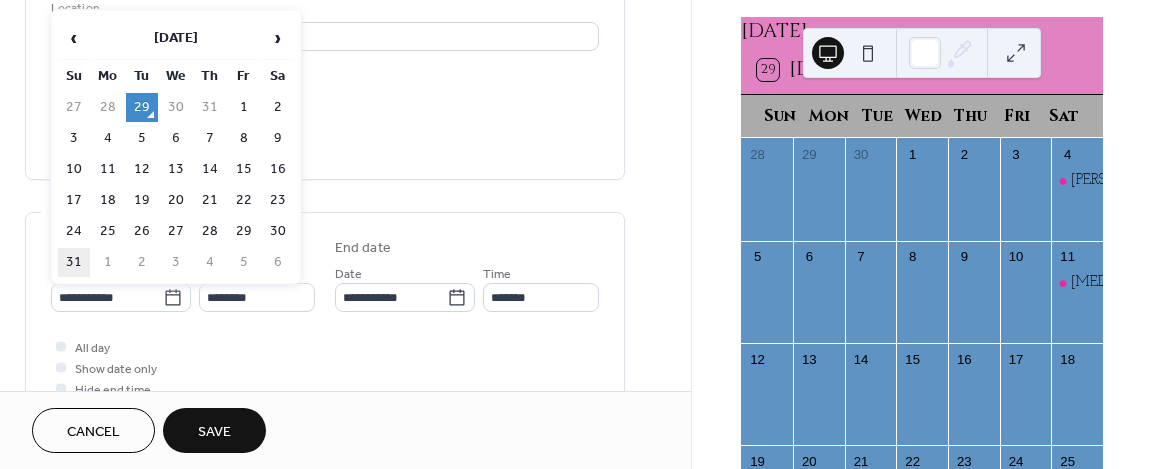 click on "31" at bounding box center (74, 262) 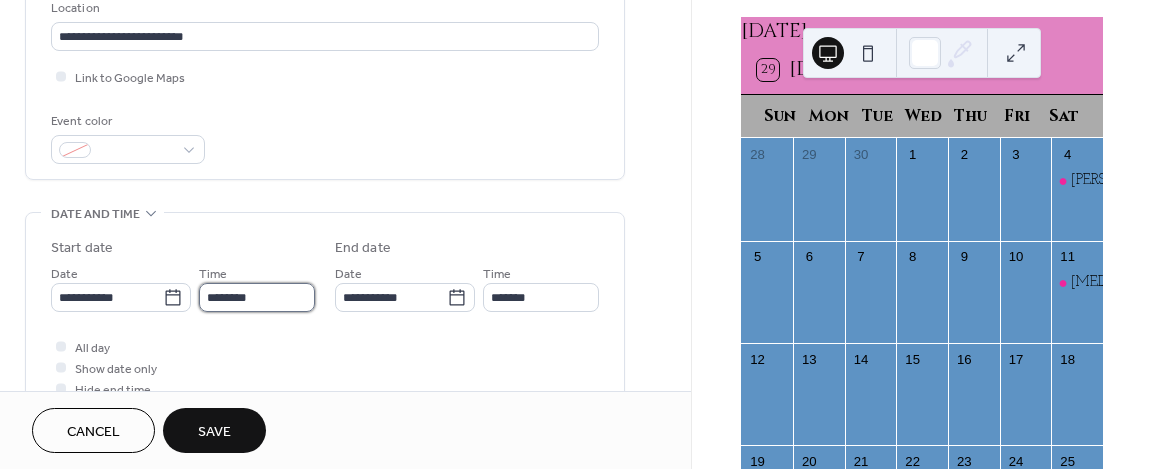 click on "********" at bounding box center (257, 297) 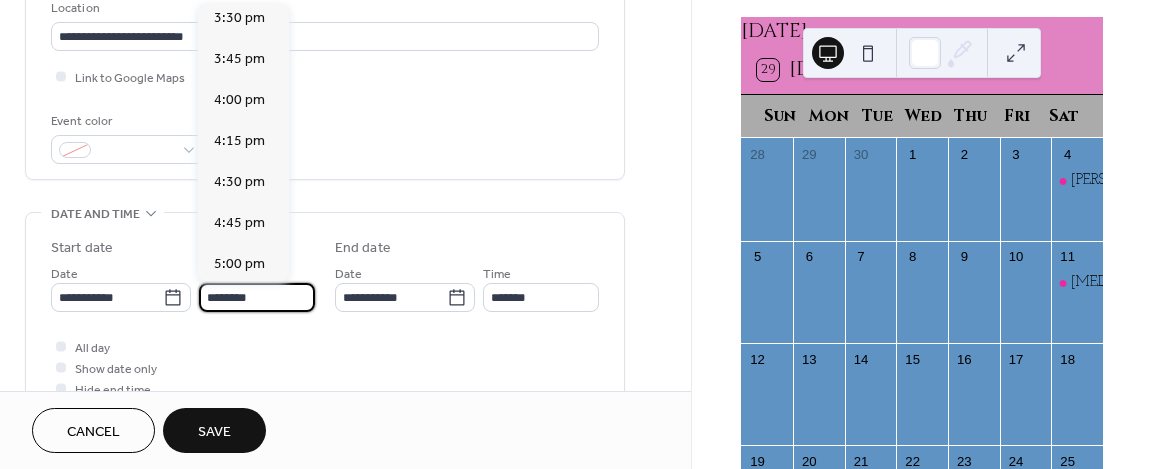 scroll, scrollTop: 2563, scrollLeft: 0, axis: vertical 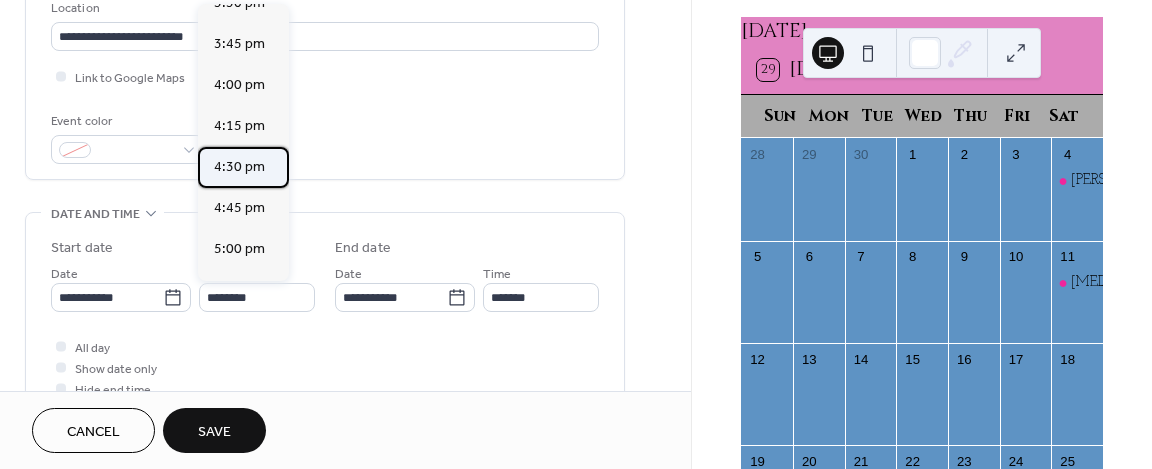click on "4:30 pm" at bounding box center (239, 167) 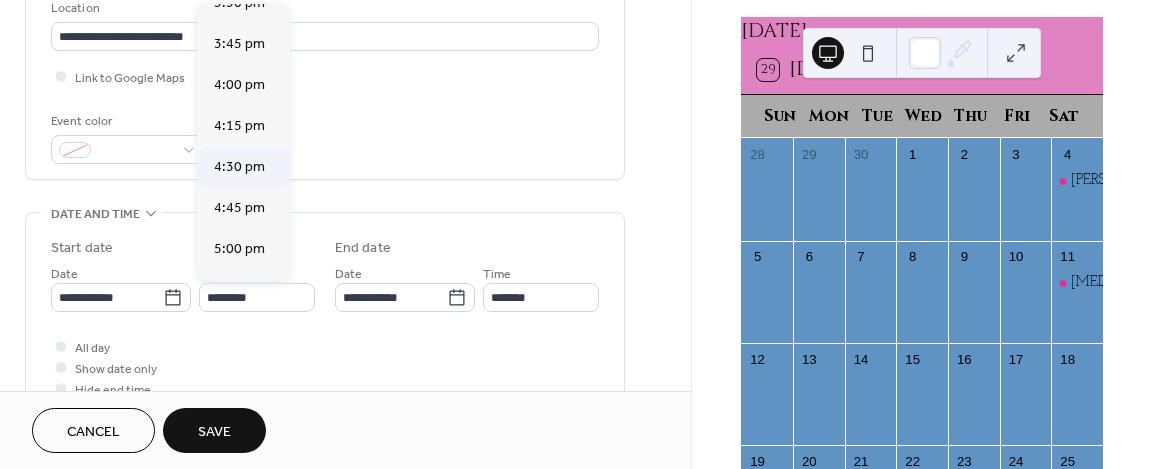 type on "*******" 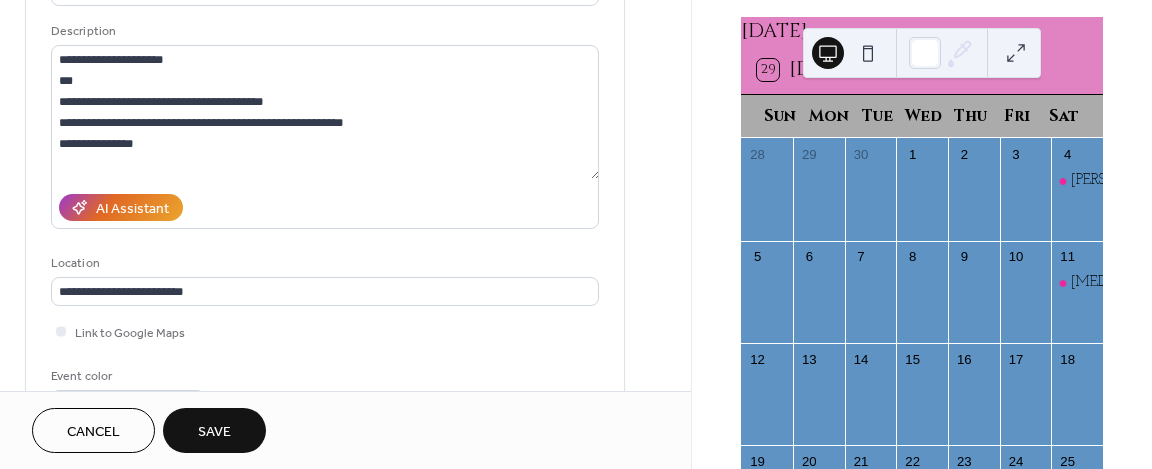 scroll, scrollTop: 183, scrollLeft: 0, axis: vertical 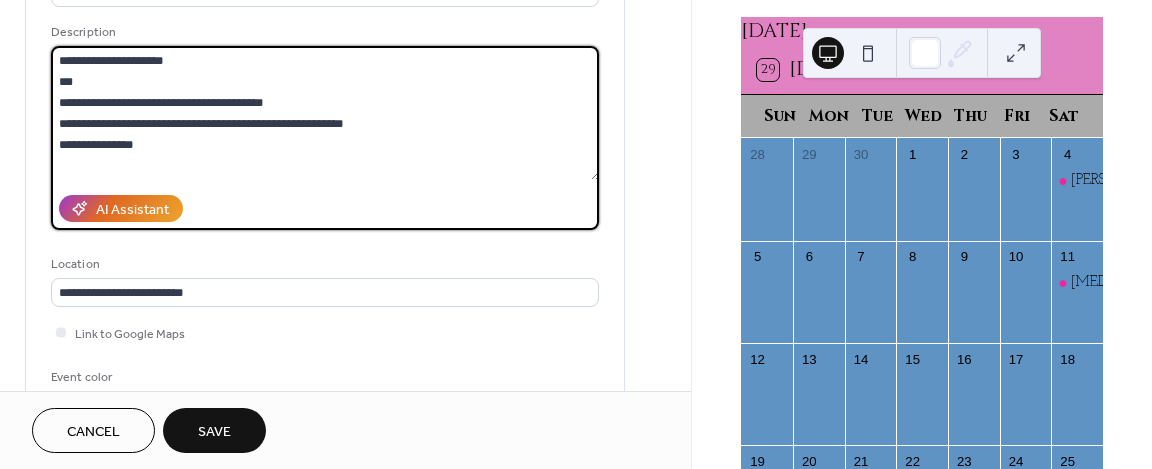 drag, startPoint x: 394, startPoint y: 116, endPoint x: 46, endPoint y: 76, distance: 350.29132 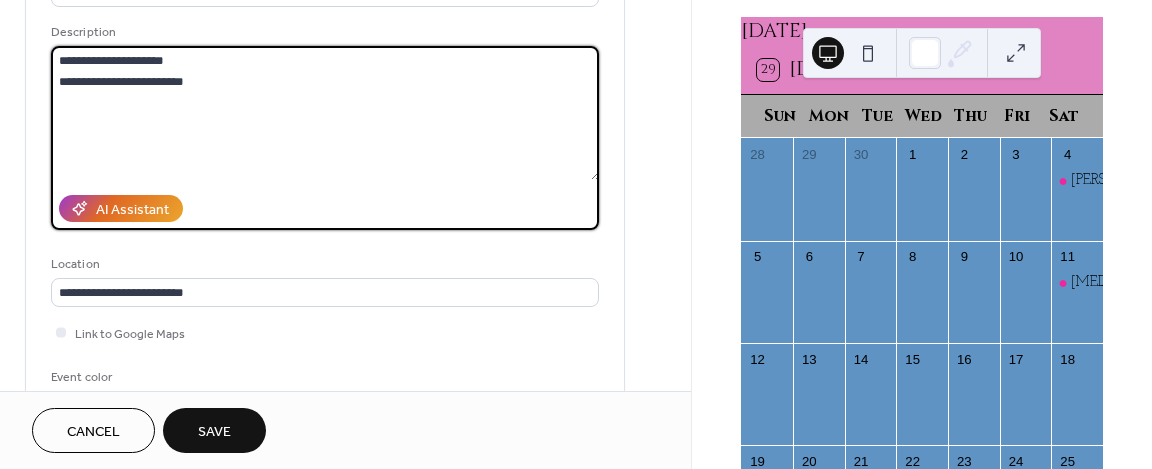 click on "**********" at bounding box center (325, 113) 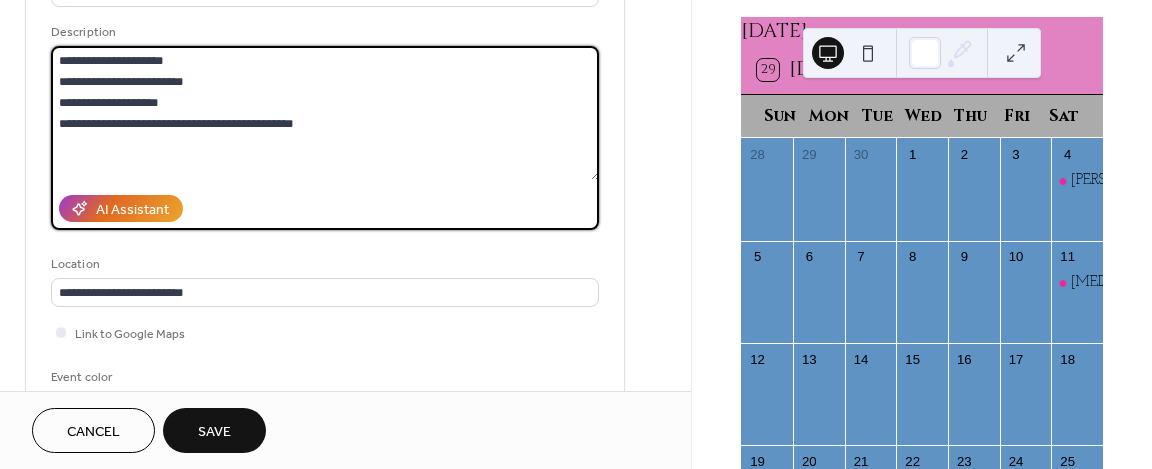type on "**********" 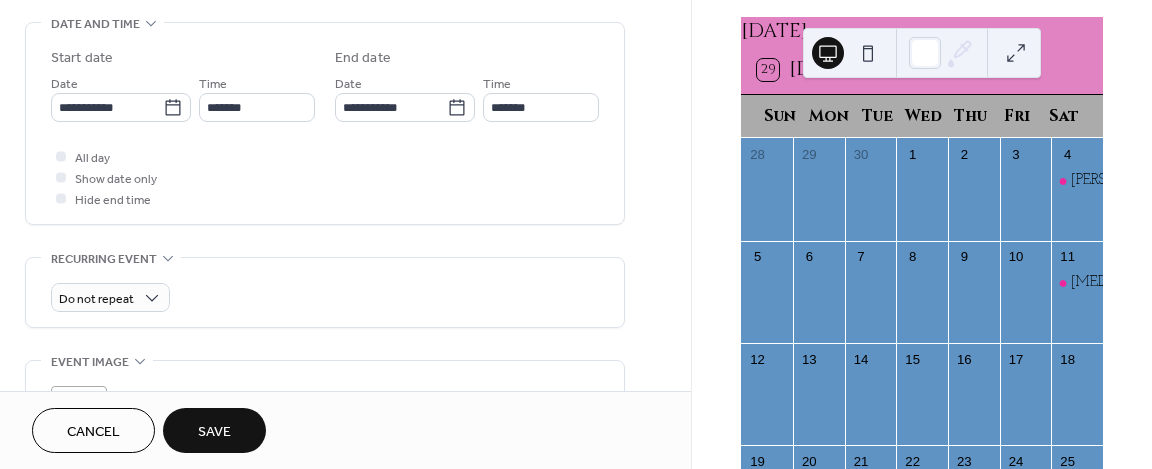 scroll, scrollTop: 638, scrollLeft: 0, axis: vertical 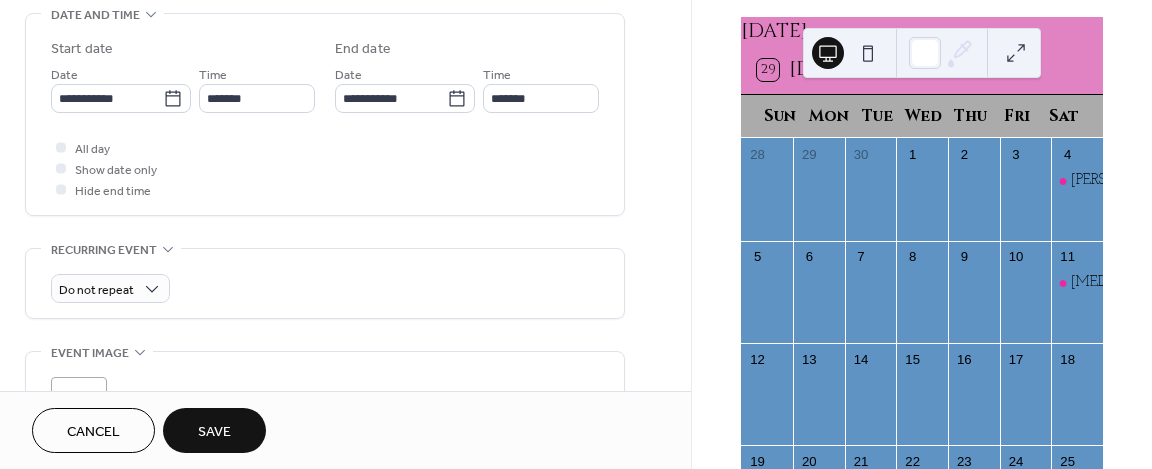 click on "Save" at bounding box center (214, 432) 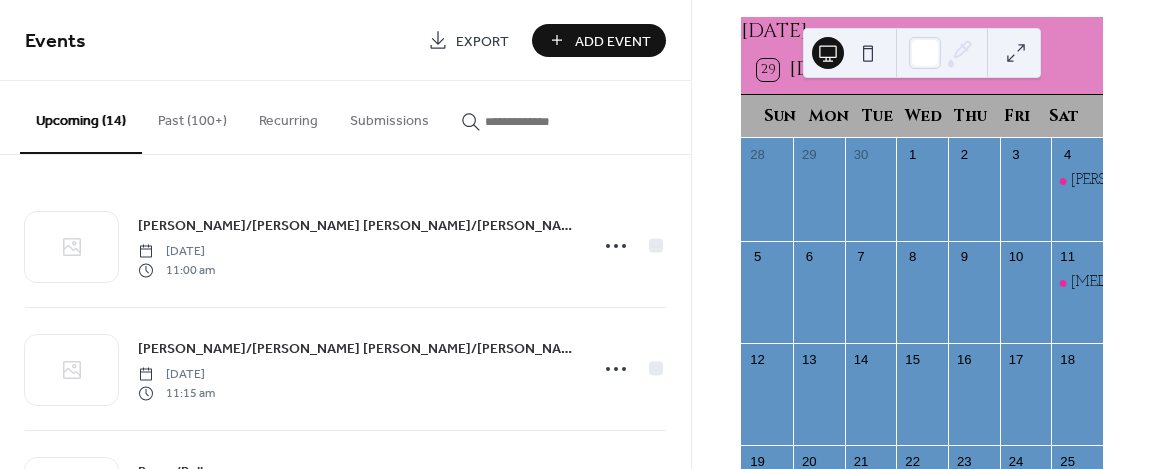 click on "Add Event" at bounding box center (599, 40) 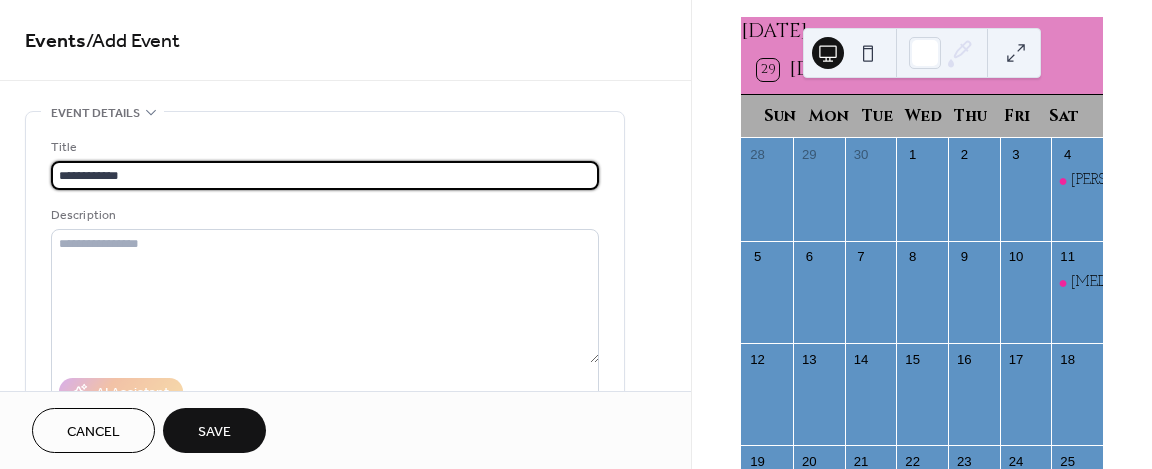 type on "**********" 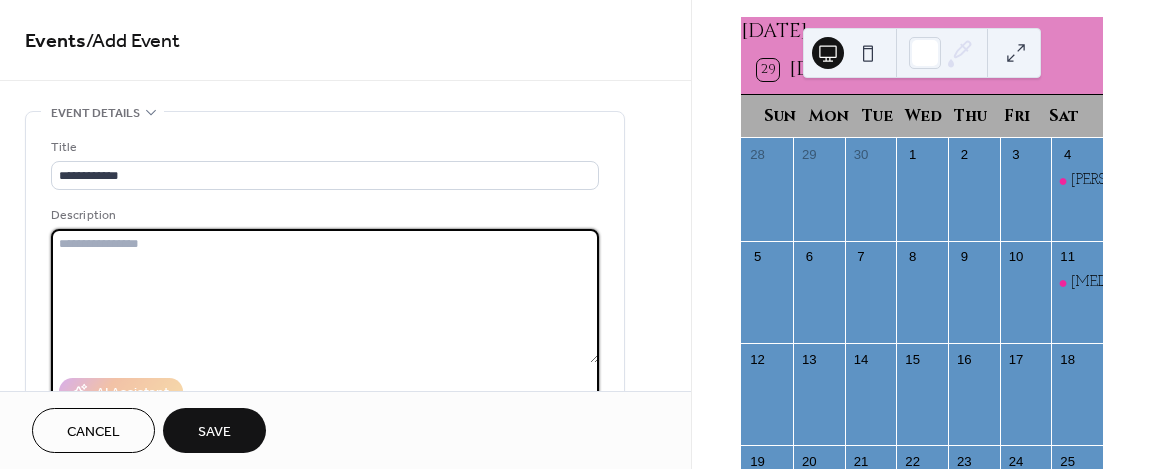 type on "*" 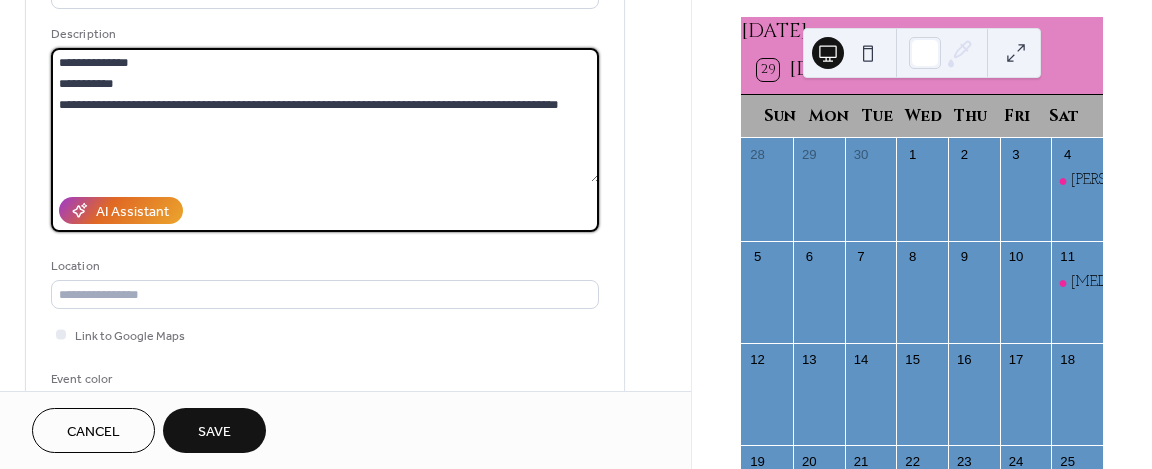 scroll, scrollTop: 198, scrollLeft: 0, axis: vertical 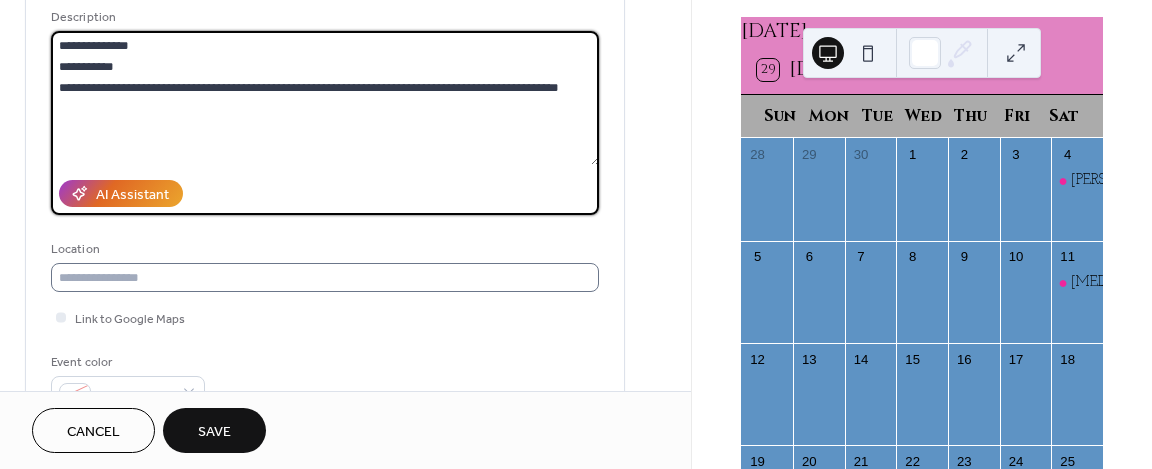 type on "**********" 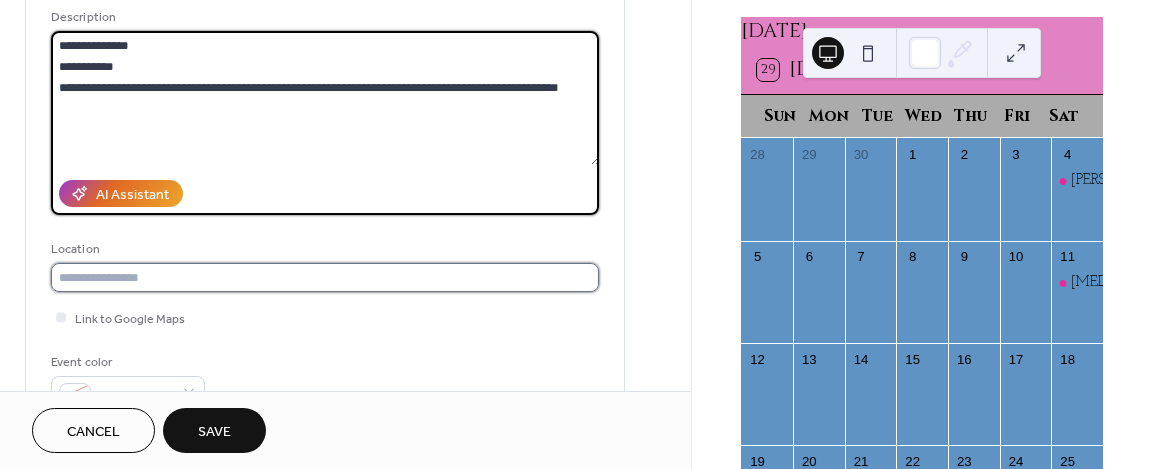 click at bounding box center [325, 277] 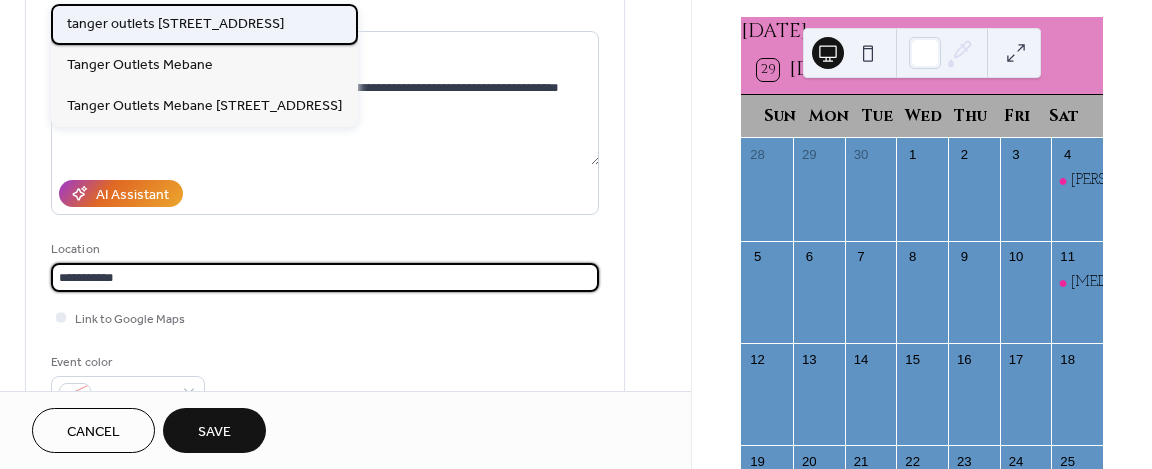 click on "tanger outlets [STREET_ADDRESS]" at bounding box center (175, 24) 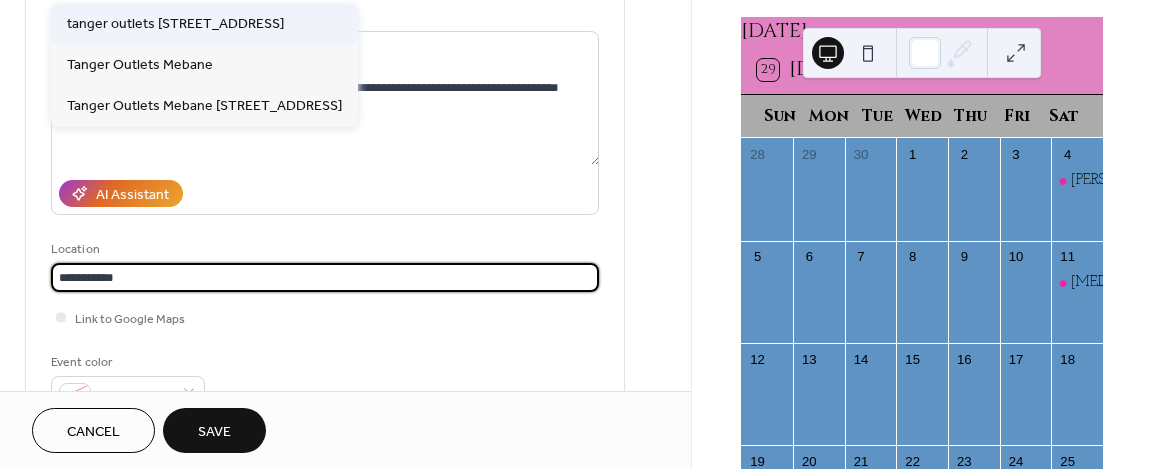 type on "**********" 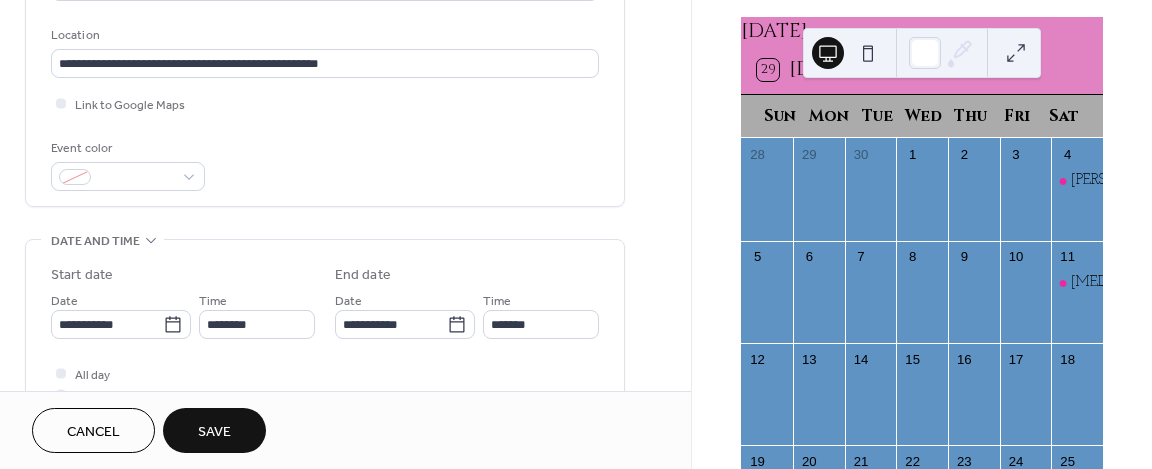 scroll, scrollTop: 413, scrollLeft: 0, axis: vertical 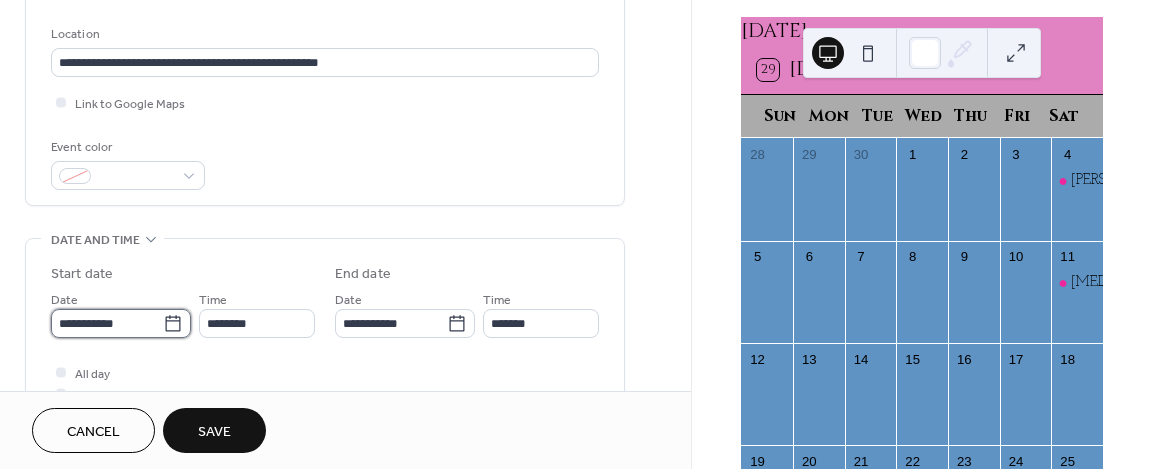 click on "**********" at bounding box center [107, 323] 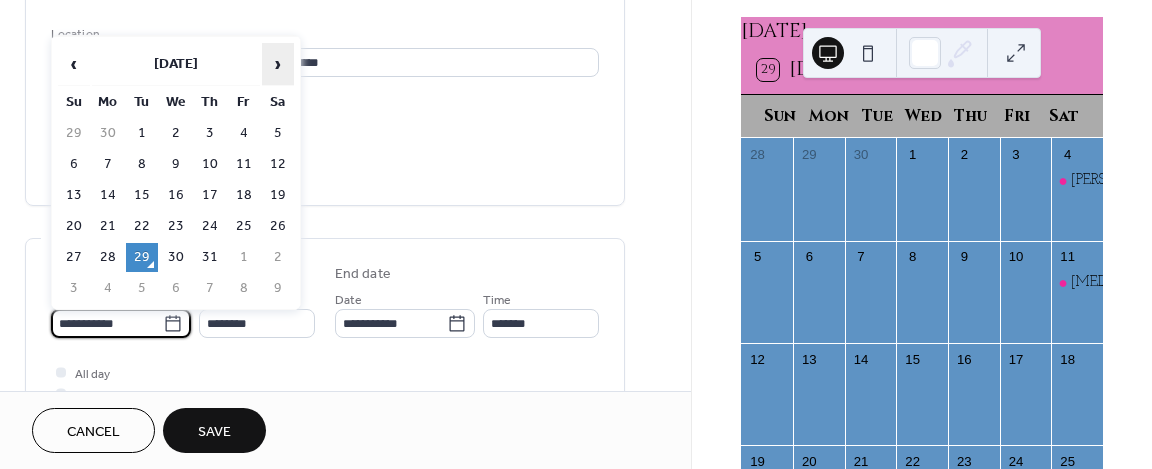 click on "›" at bounding box center (278, 64) 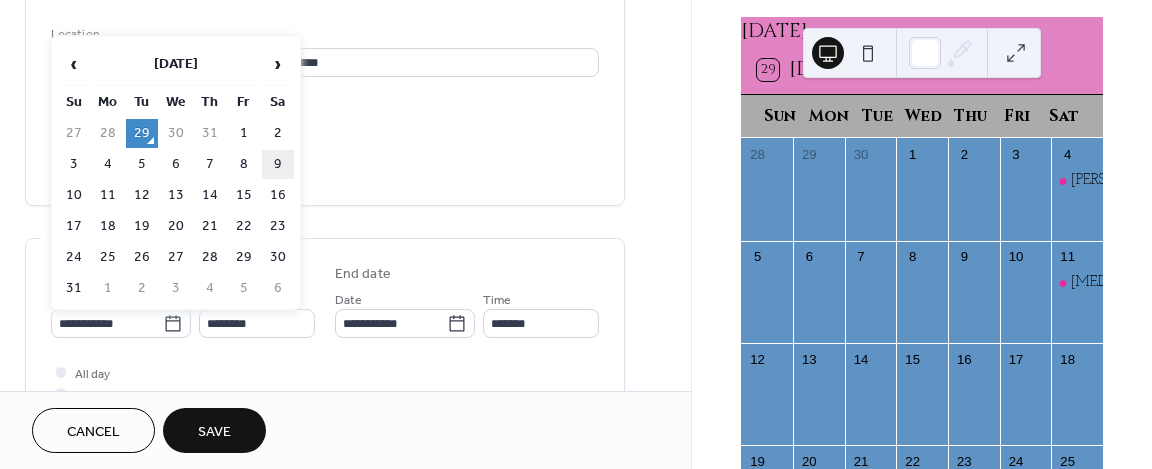 click on "9" at bounding box center [278, 164] 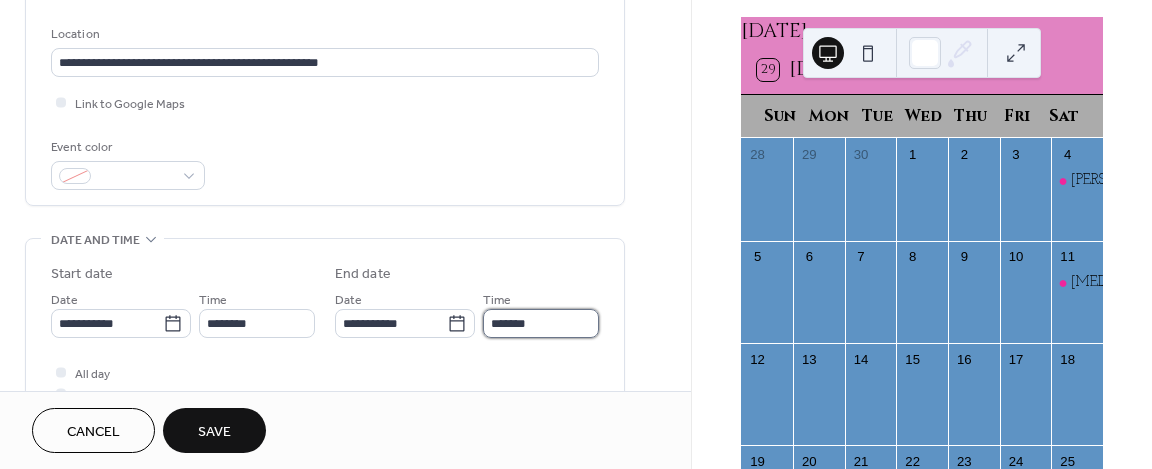click on "*******" at bounding box center (541, 323) 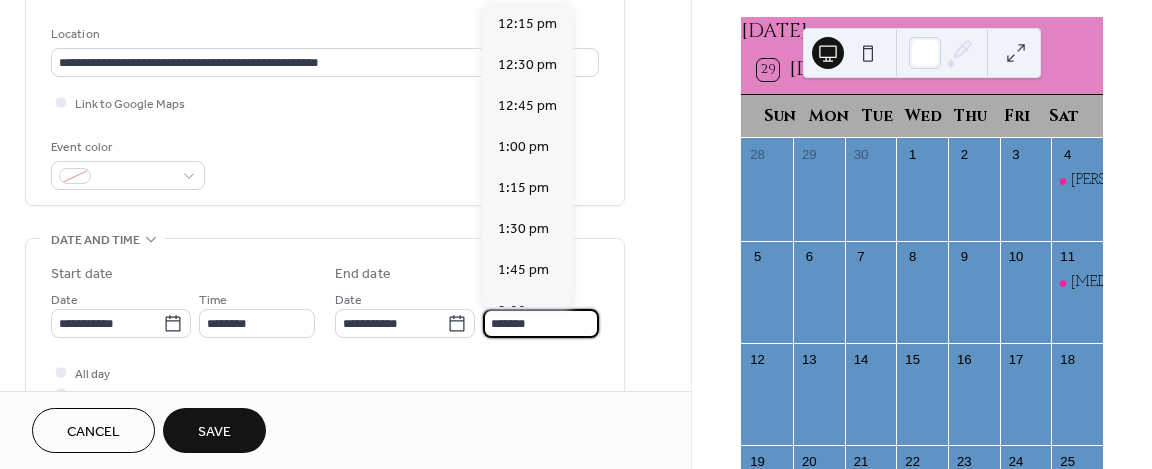 scroll, scrollTop: 615, scrollLeft: 0, axis: vertical 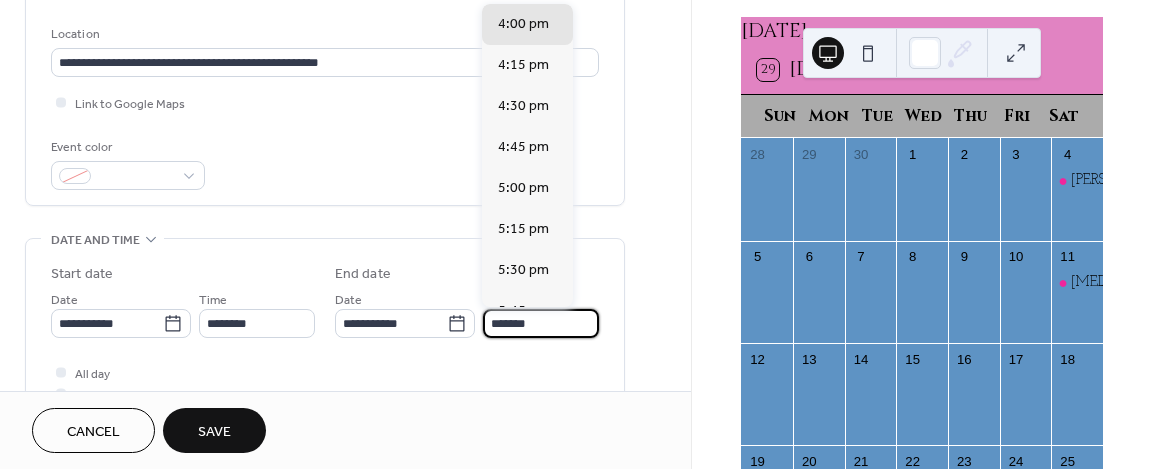 type on "*******" 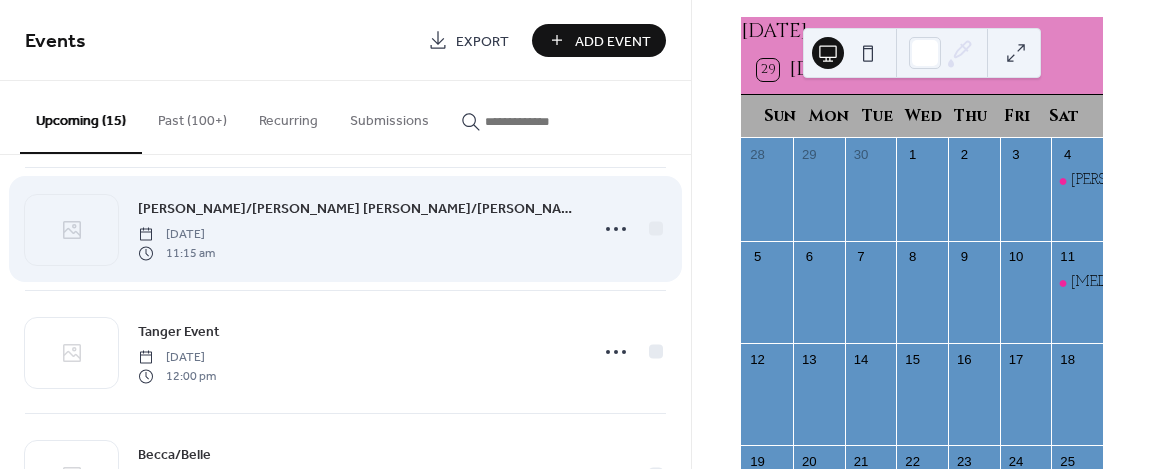 scroll, scrollTop: 139, scrollLeft: 0, axis: vertical 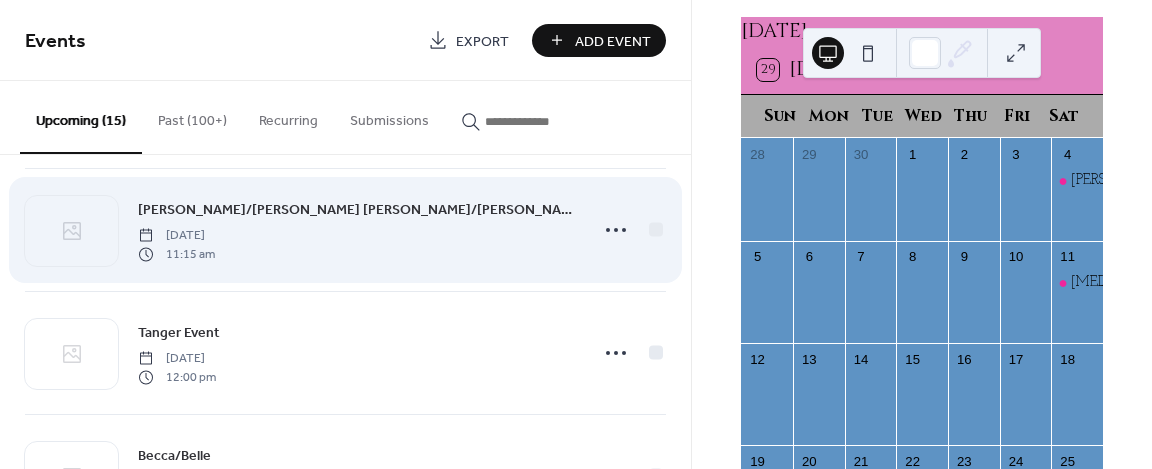 click on "[PERSON_NAME]/[PERSON_NAME] [PERSON_NAME]/[PERSON_NAME]" at bounding box center [357, 210] 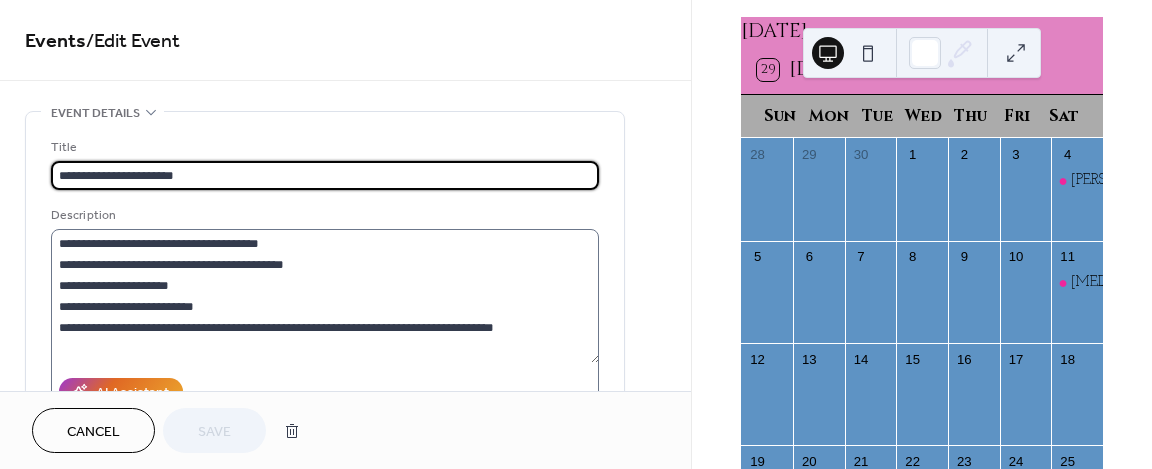 scroll, scrollTop: 20, scrollLeft: 0, axis: vertical 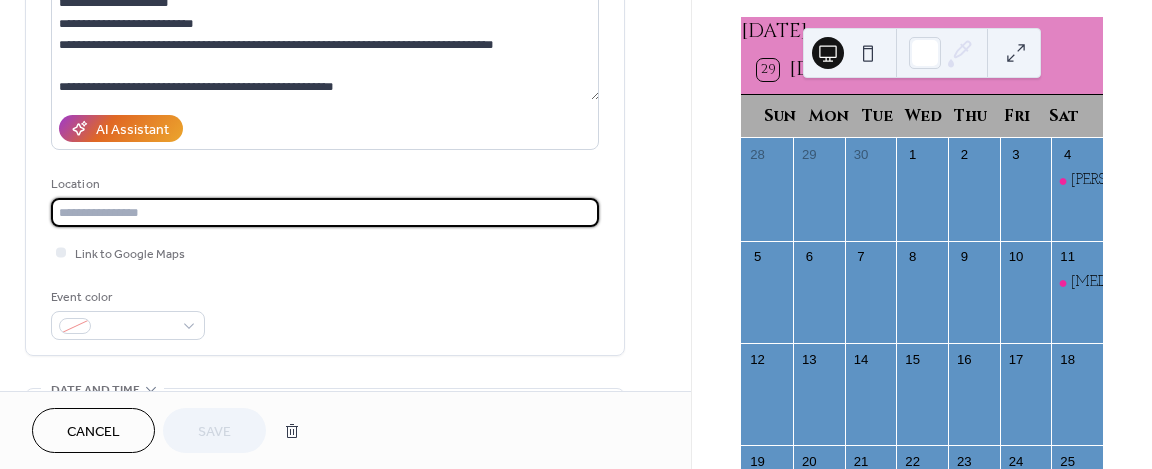click at bounding box center [325, 212] 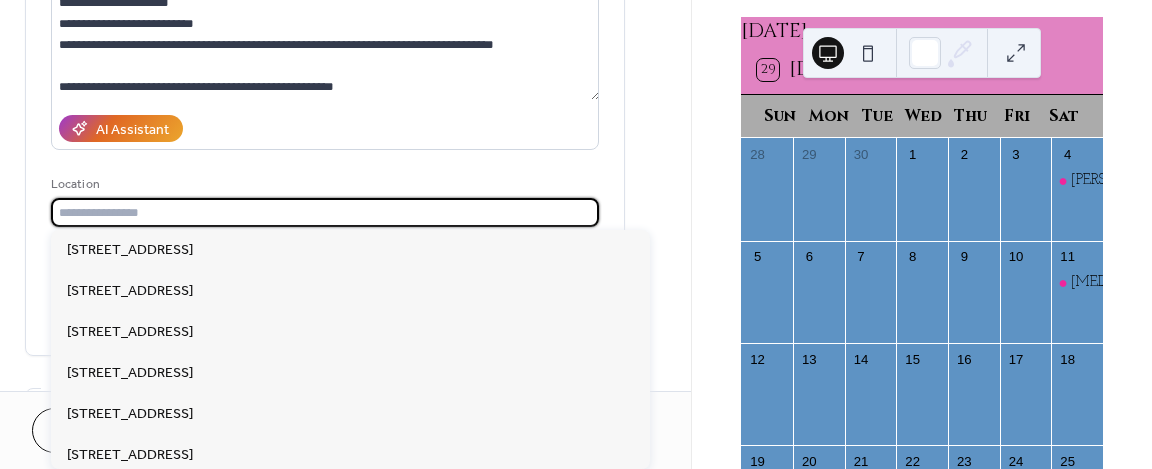 paste on "**********" 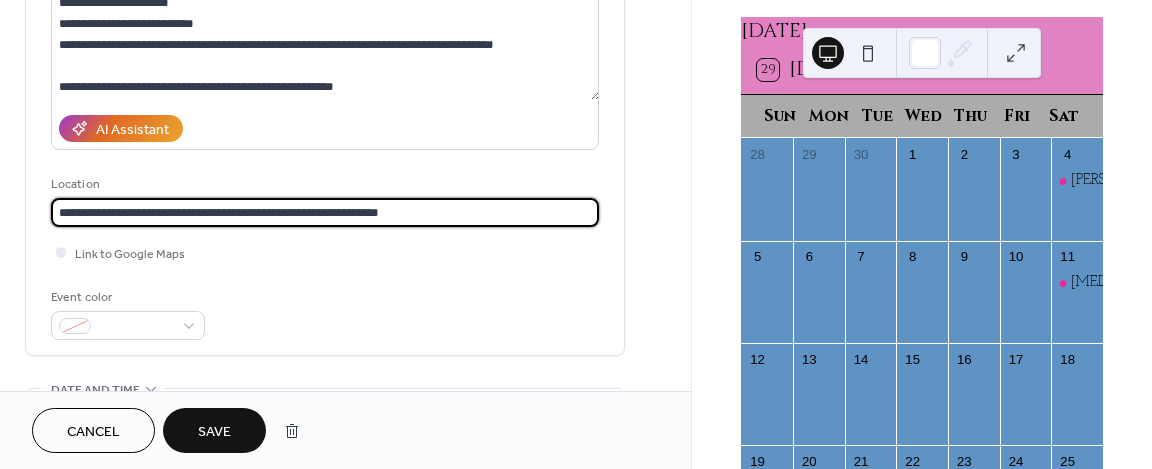 type on "**********" 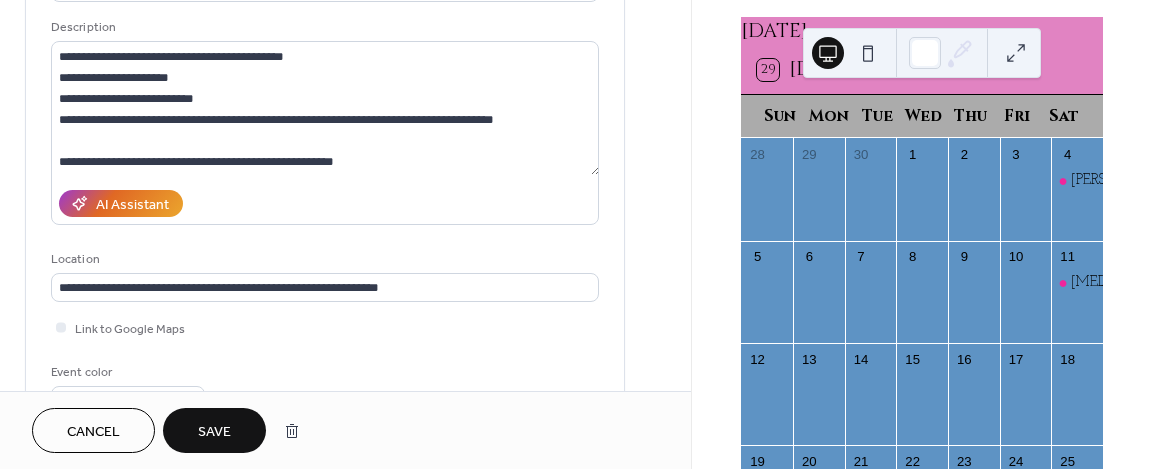 scroll, scrollTop: 157, scrollLeft: 0, axis: vertical 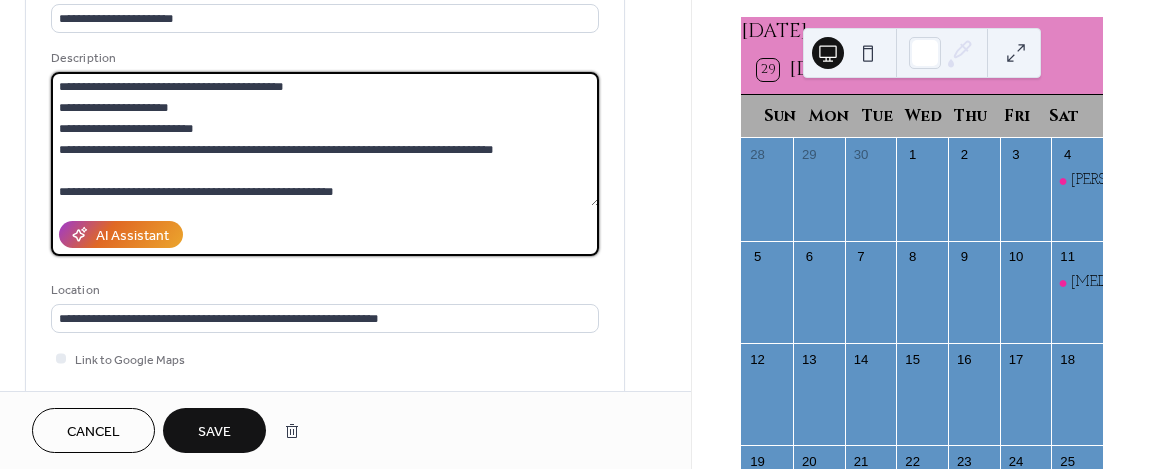 drag, startPoint x: 343, startPoint y: 198, endPoint x: 25, endPoint y: 207, distance: 318.12732 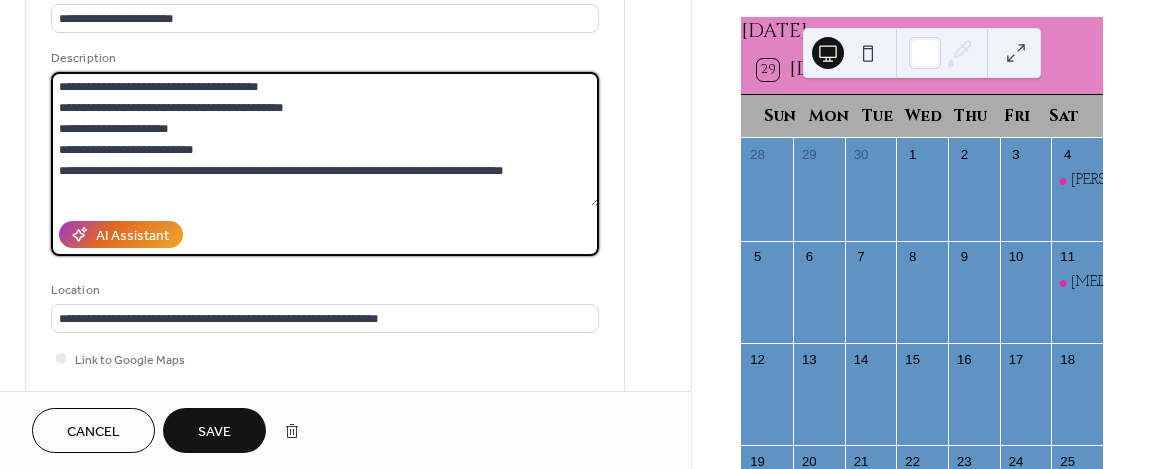 scroll, scrollTop: 18, scrollLeft: 0, axis: vertical 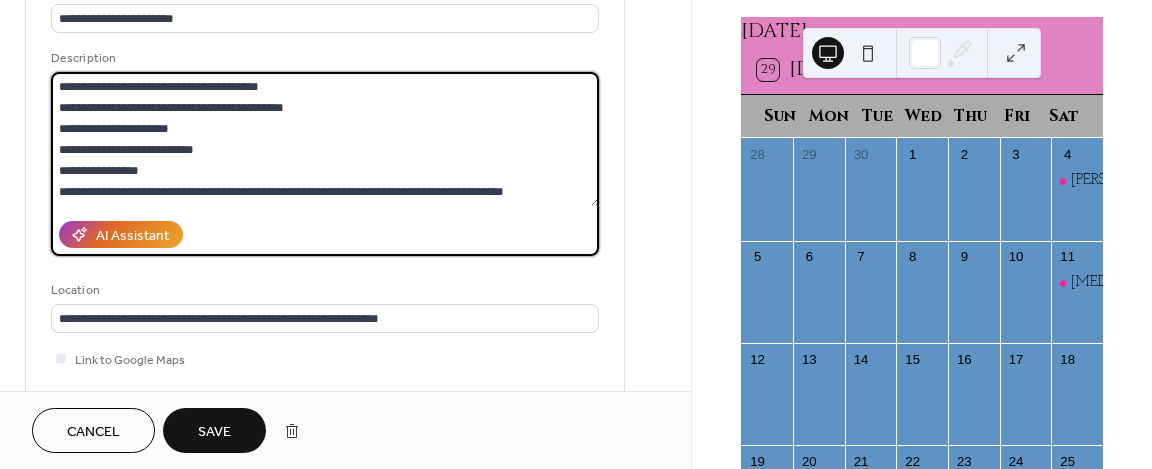 type on "**********" 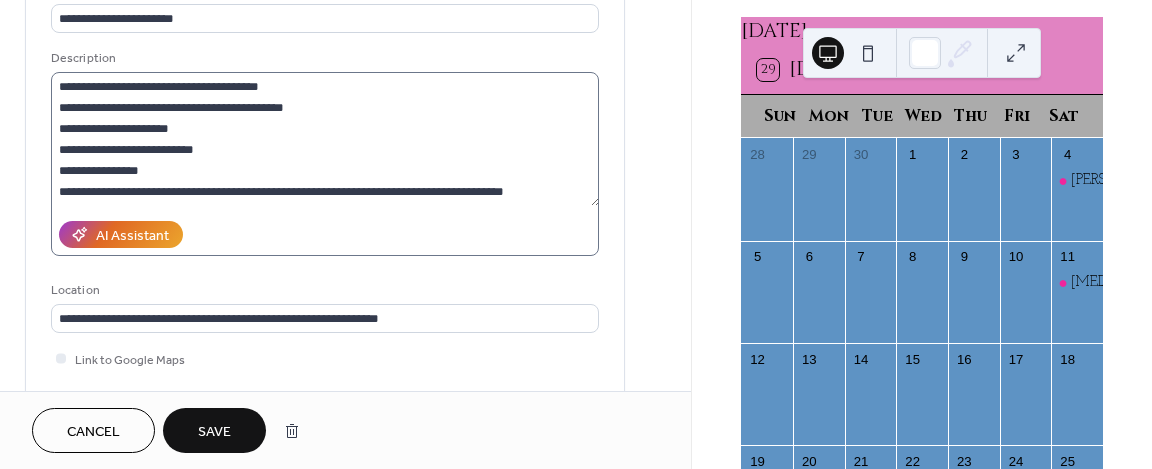 click on "**********" at bounding box center (325, 164) 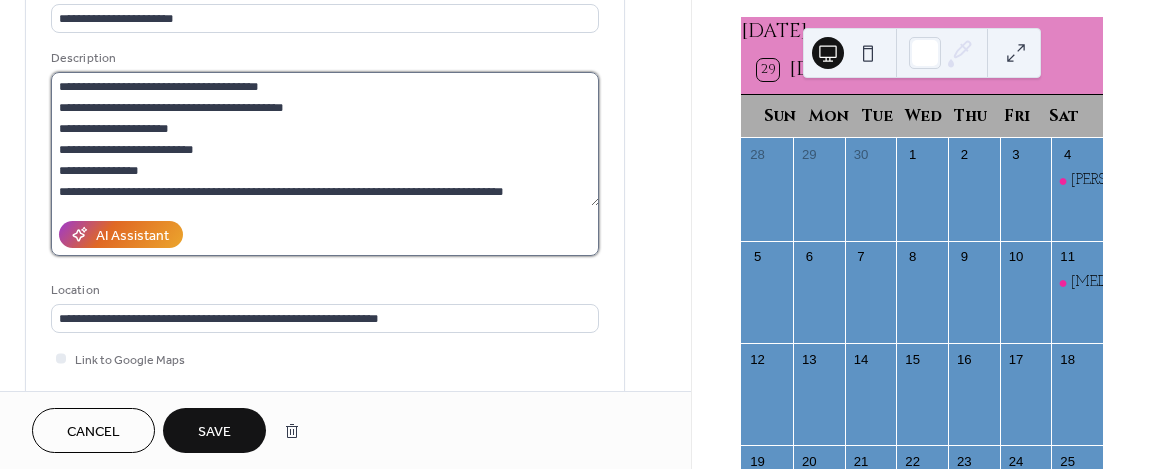 click on "**********" at bounding box center [325, 139] 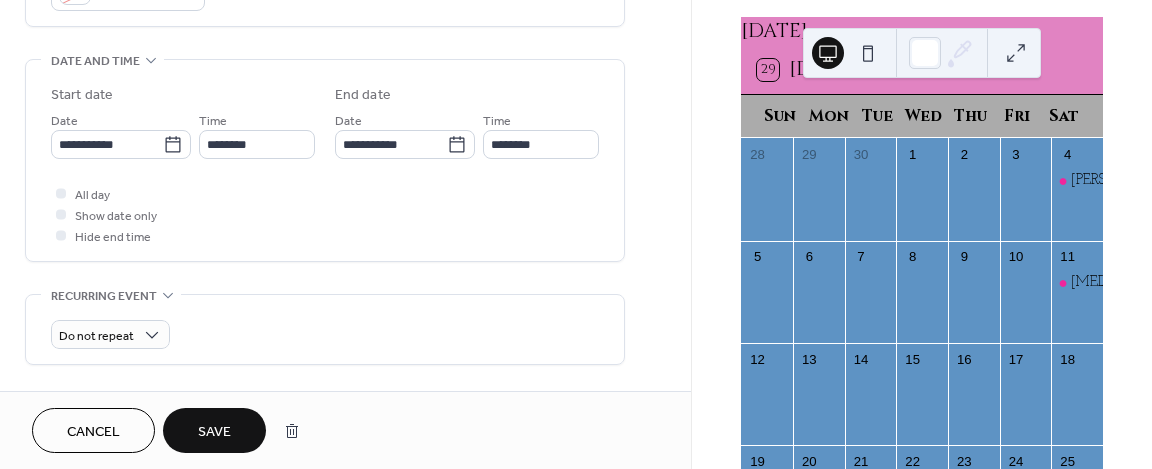 scroll, scrollTop: 593, scrollLeft: 0, axis: vertical 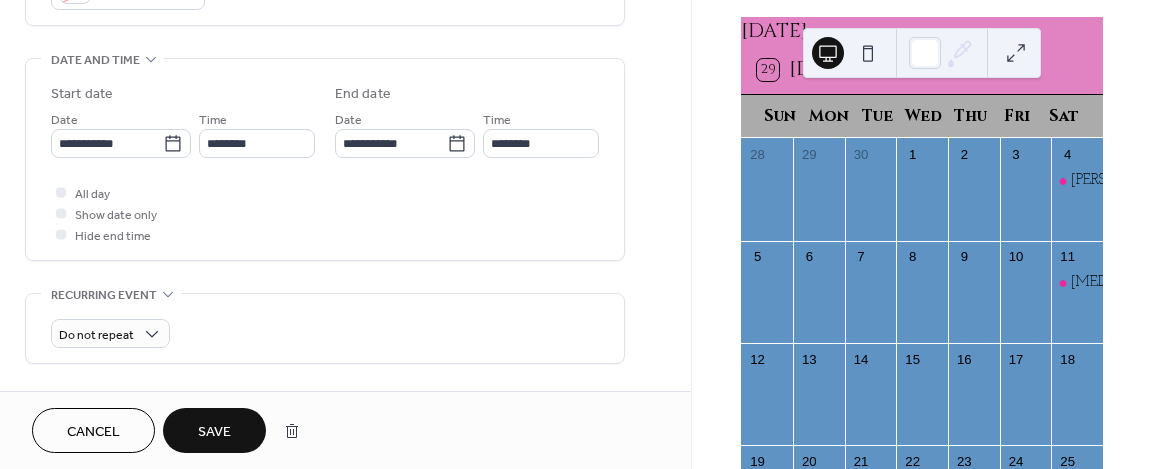 click on "Save" at bounding box center (214, 432) 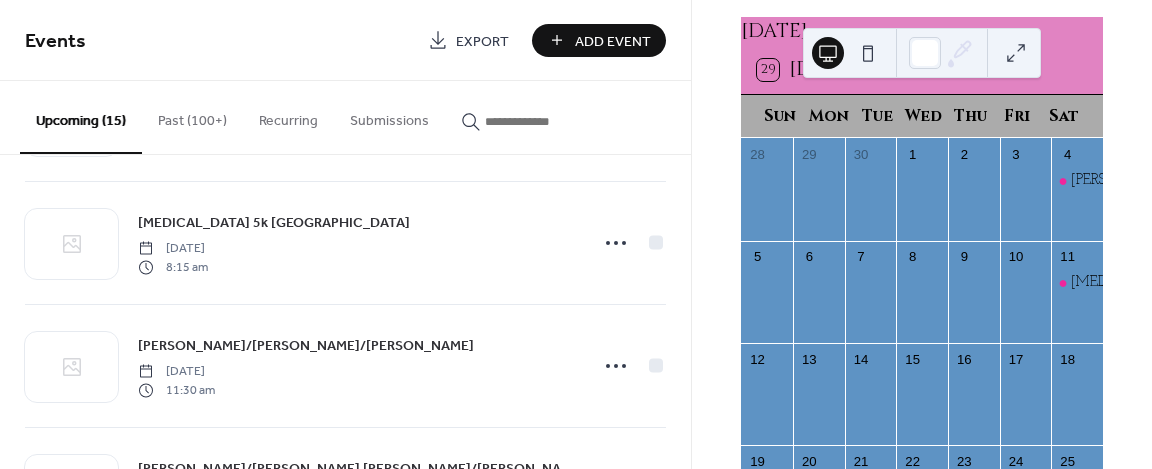 scroll, scrollTop: 1113, scrollLeft: 0, axis: vertical 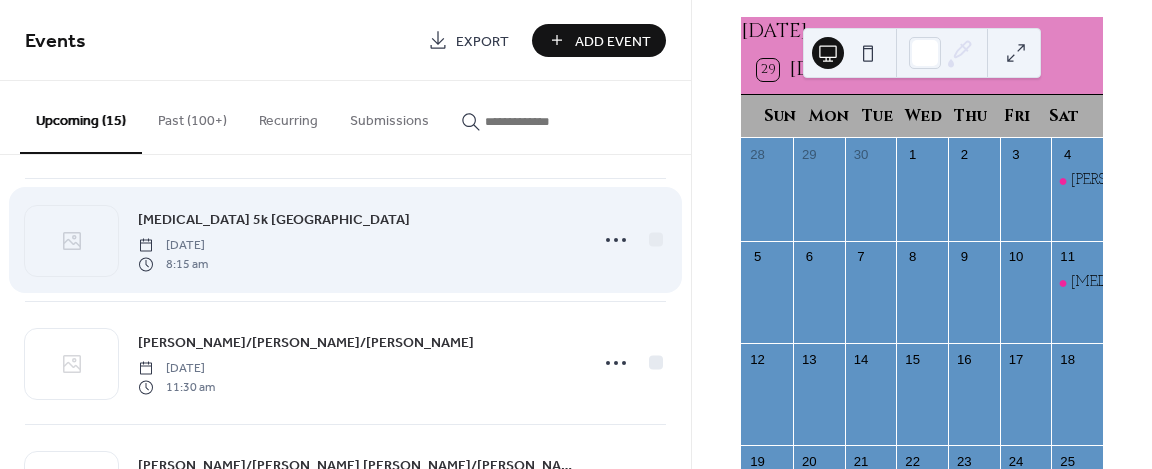 click on "[MEDICAL_DATA] 5k [GEOGRAPHIC_DATA]" at bounding box center (274, 220) 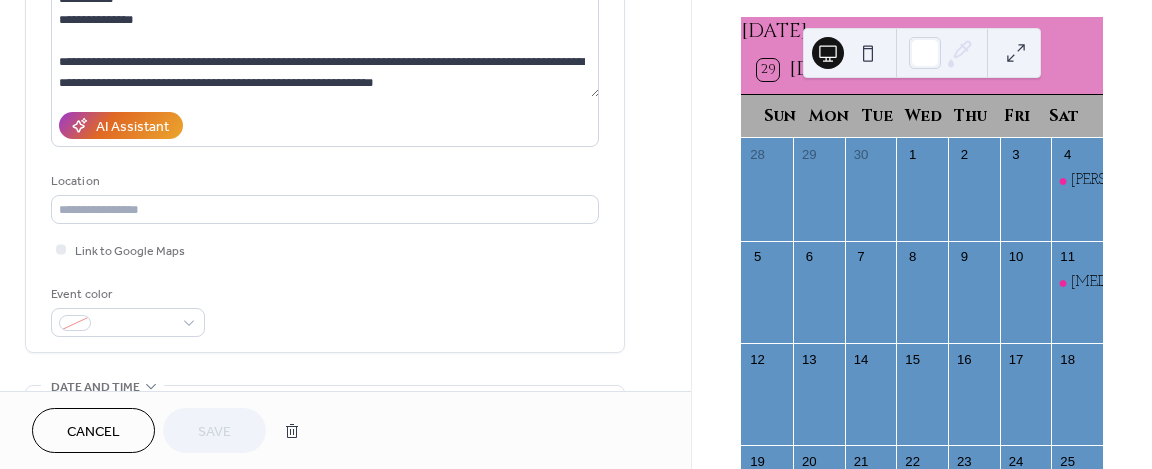 scroll, scrollTop: 306, scrollLeft: 0, axis: vertical 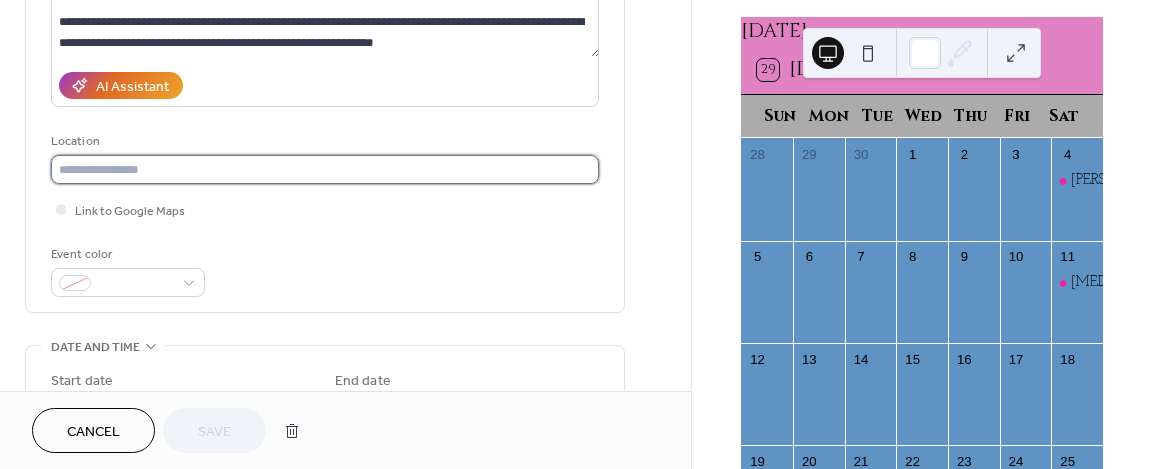 click at bounding box center (325, 169) 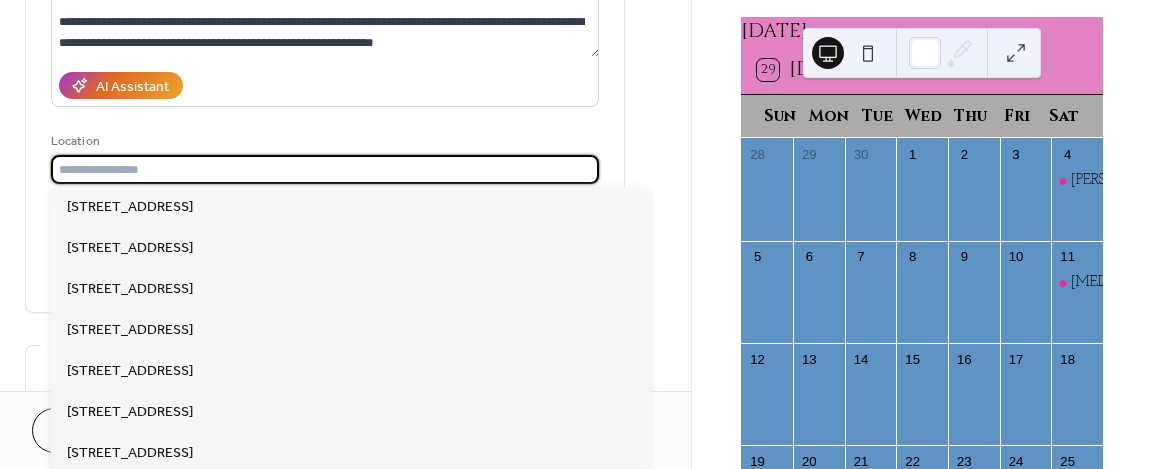 paste on "**********" 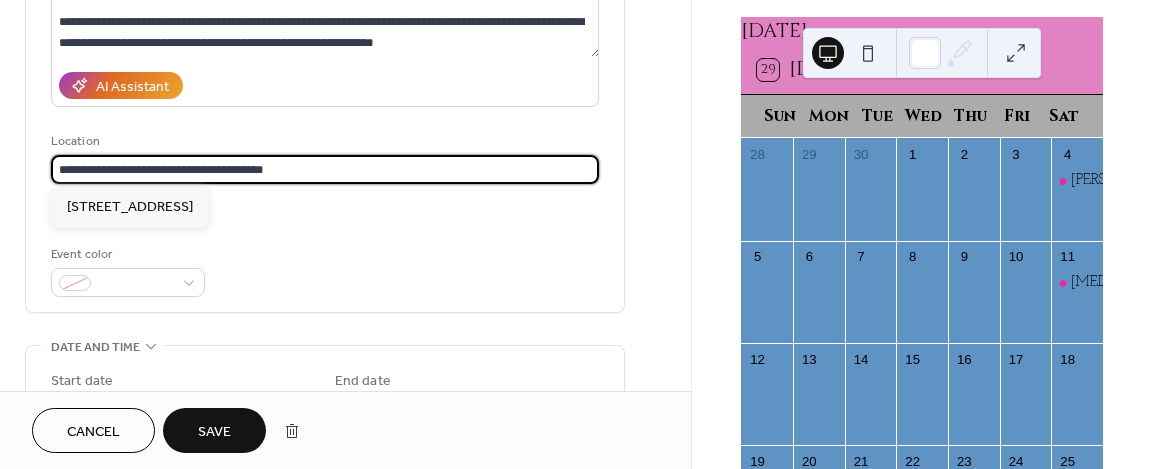type on "**********" 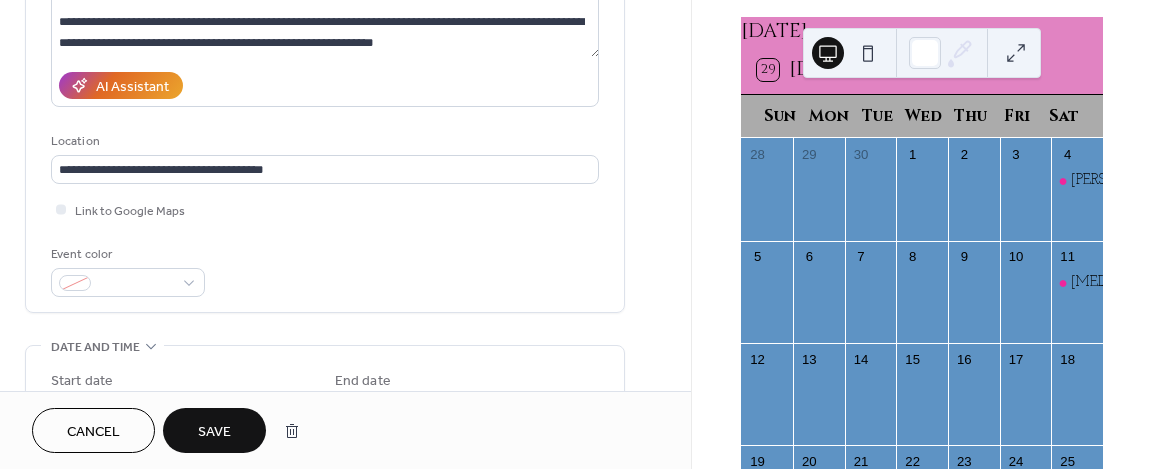 click on "Save" at bounding box center [214, 432] 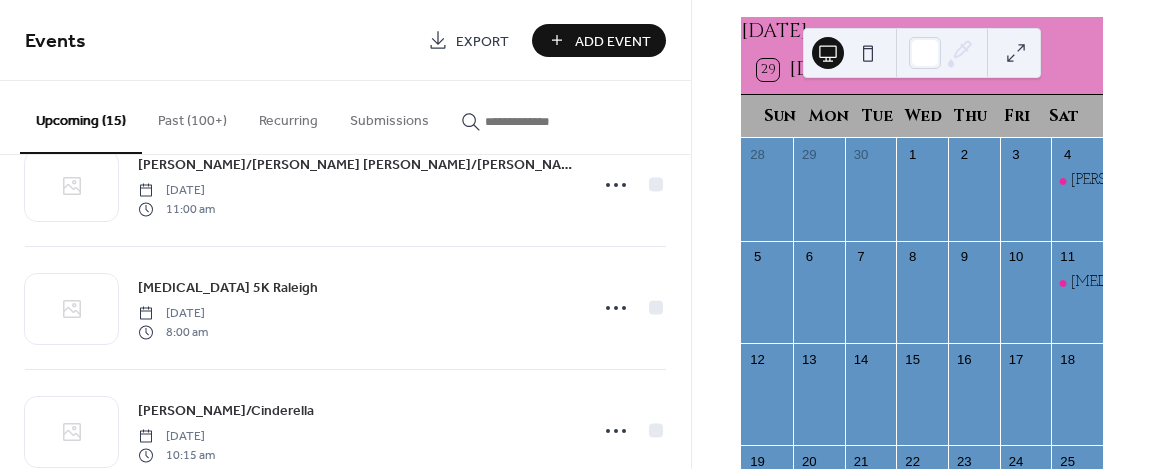 scroll, scrollTop: 1414, scrollLeft: 0, axis: vertical 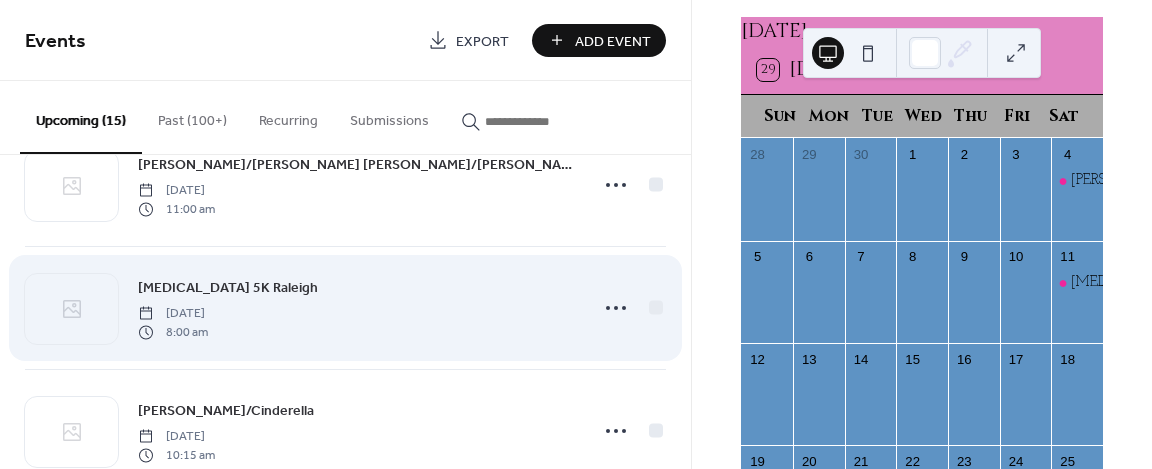 click on "[MEDICAL_DATA] 5K Raleigh" at bounding box center [228, 288] 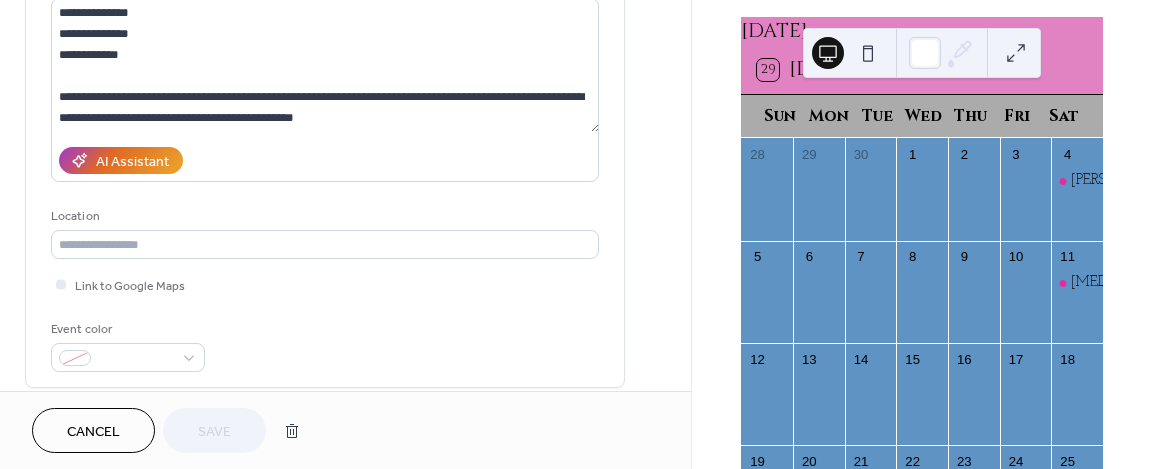 scroll, scrollTop: 232, scrollLeft: 0, axis: vertical 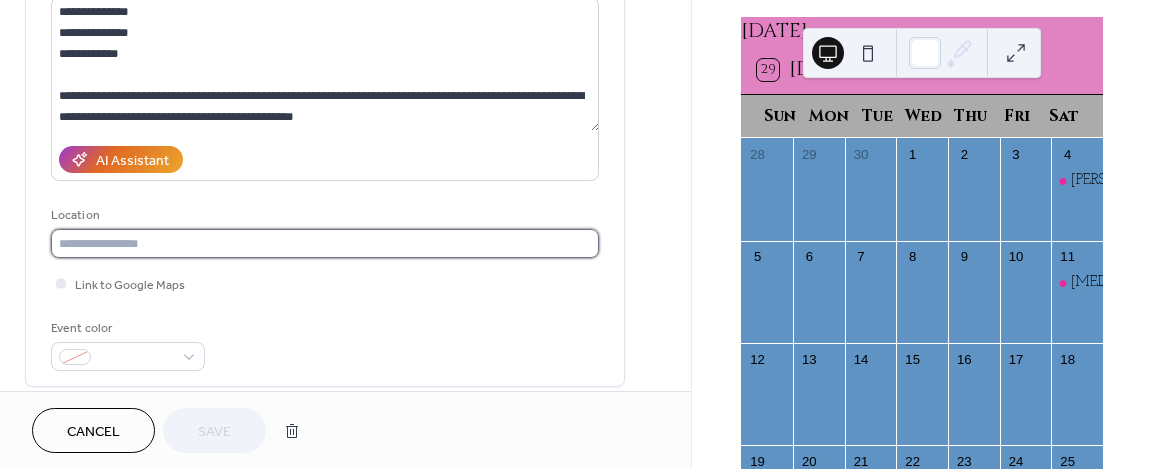 click at bounding box center [325, 243] 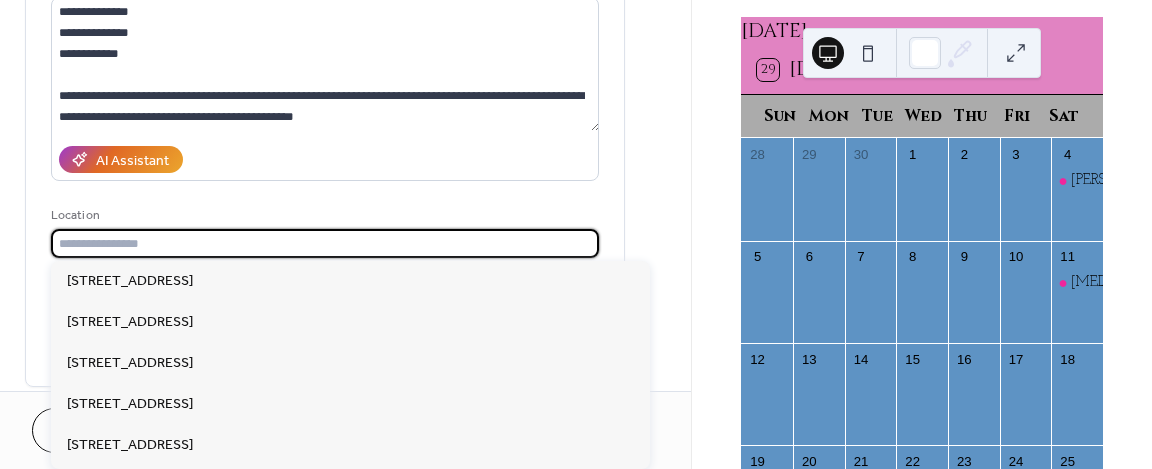 paste on "**********" 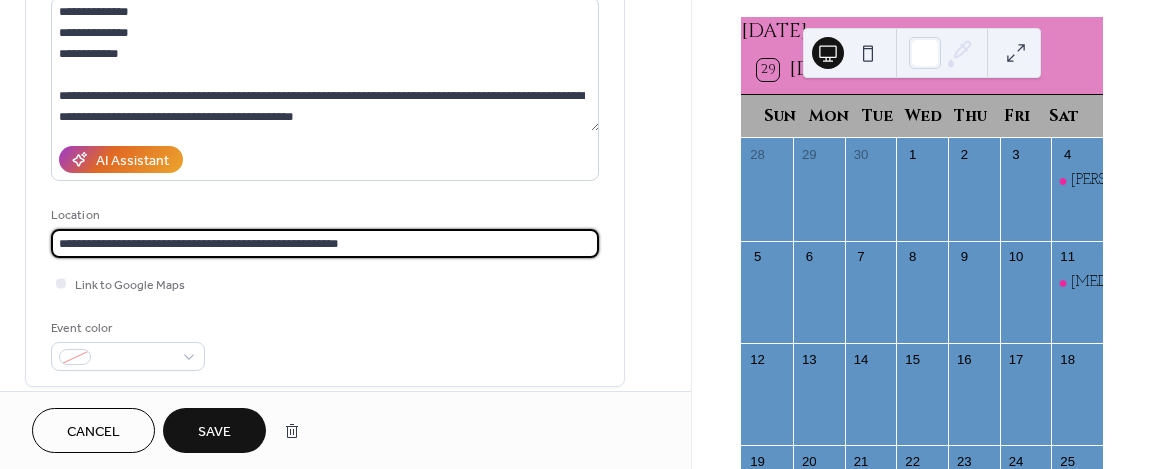 type on "**********" 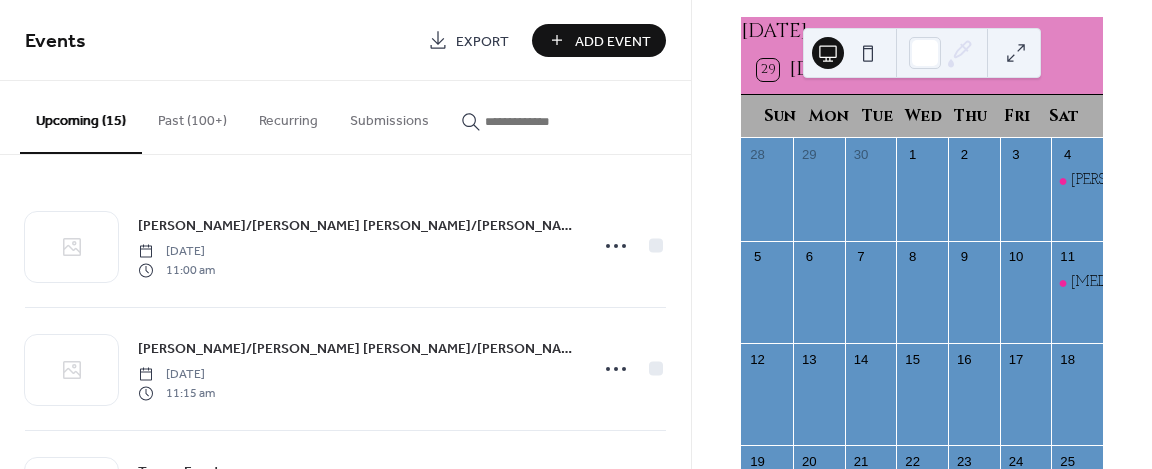 click on "Add Event" at bounding box center (613, 41) 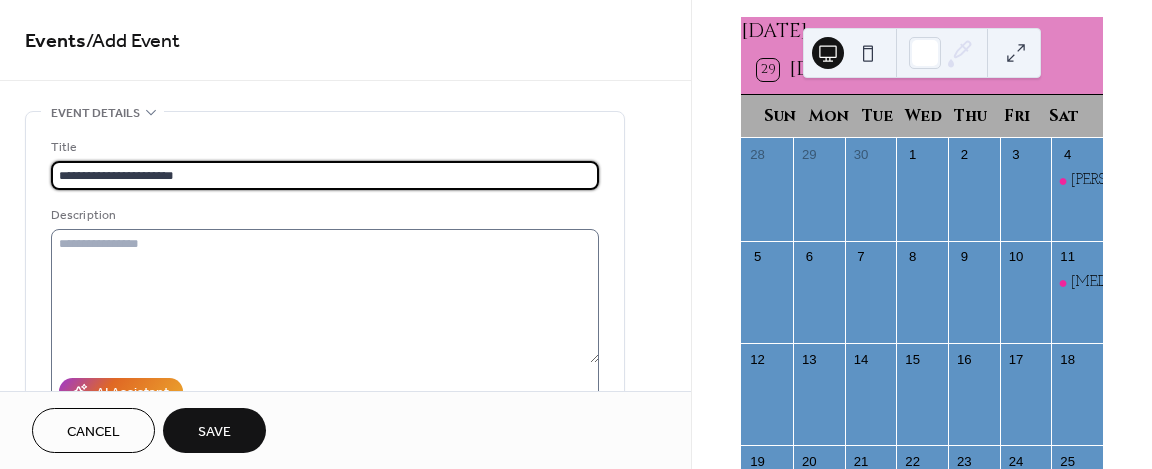 type on "**********" 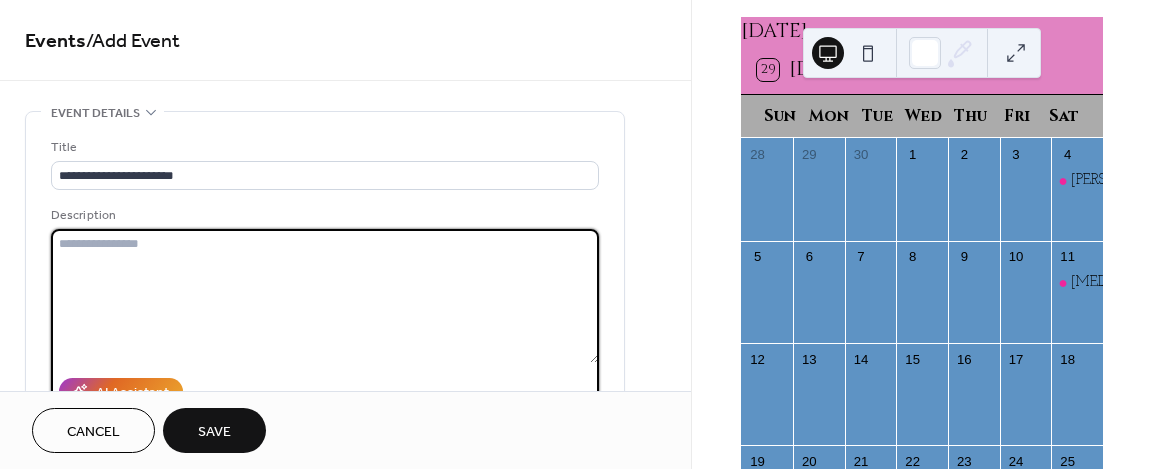 click at bounding box center (325, 296) 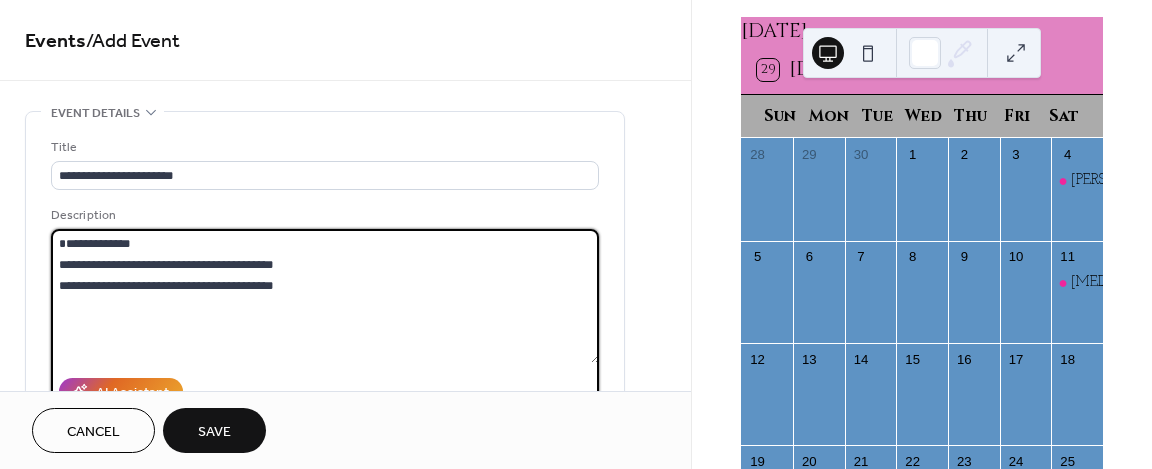 click on "**********" at bounding box center [325, 296] 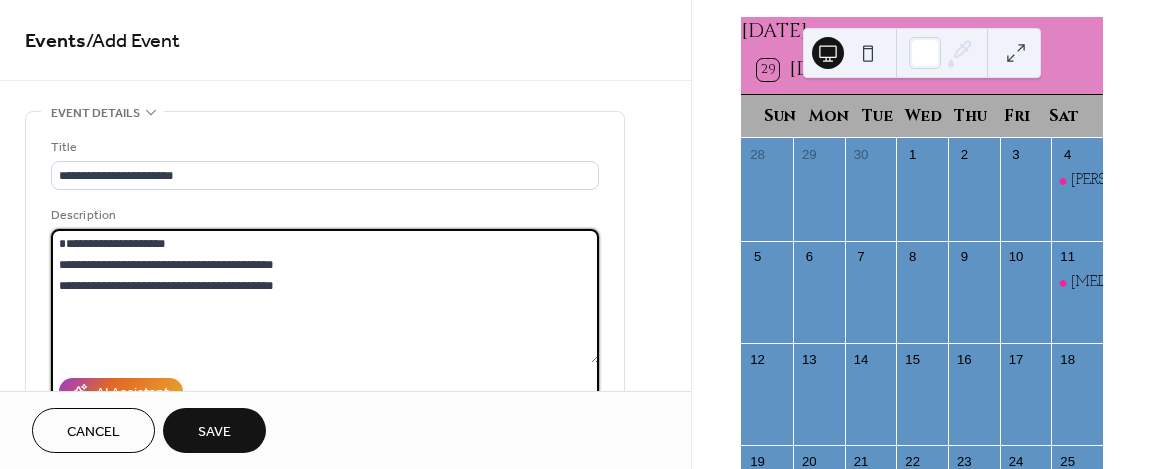 click on "**********" at bounding box center (325, 296) 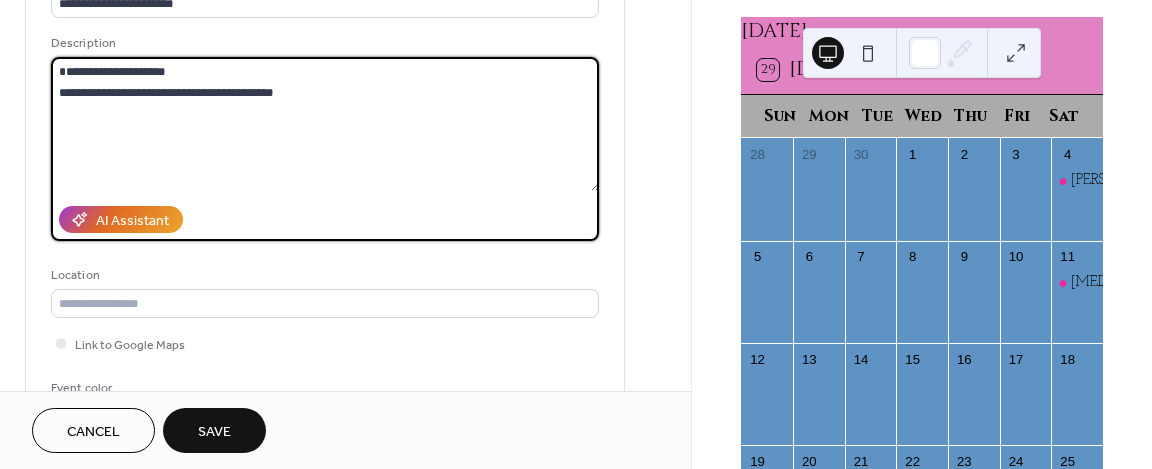 scroll, scrollTop: 300, scrollLeft: 0, axis: vertical 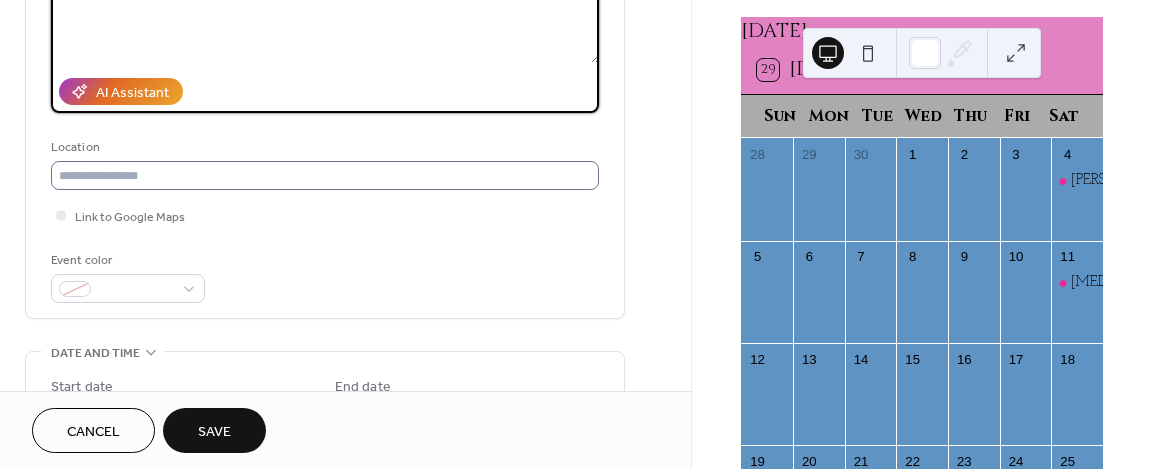 type on "**********" 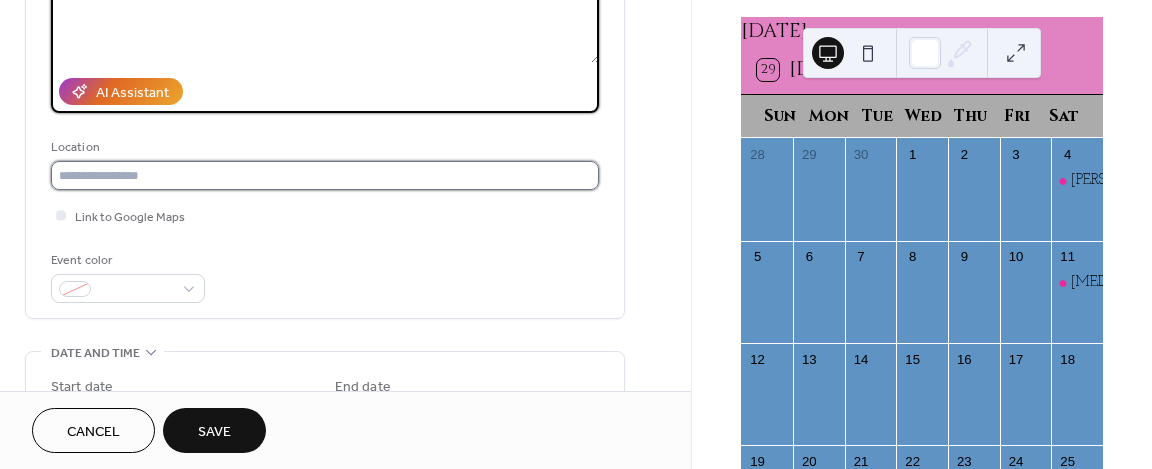 click at bounding box center [325, 175] 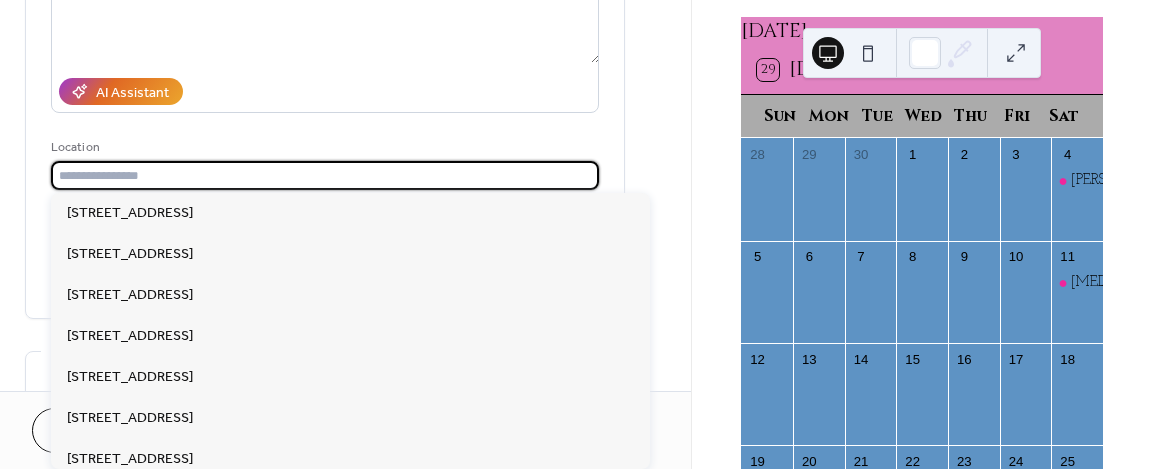 paste on "**********" 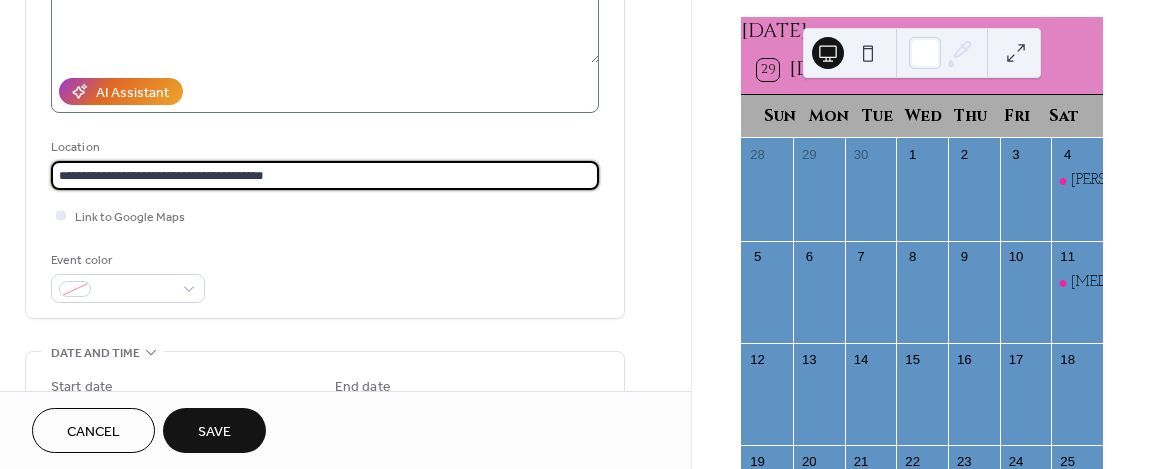 type on "**********" 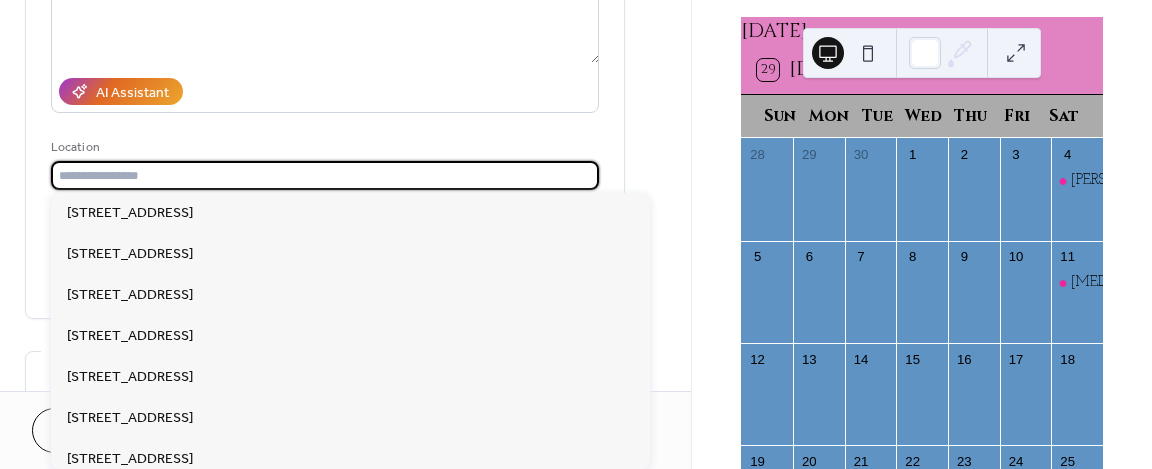 paste on "**********" 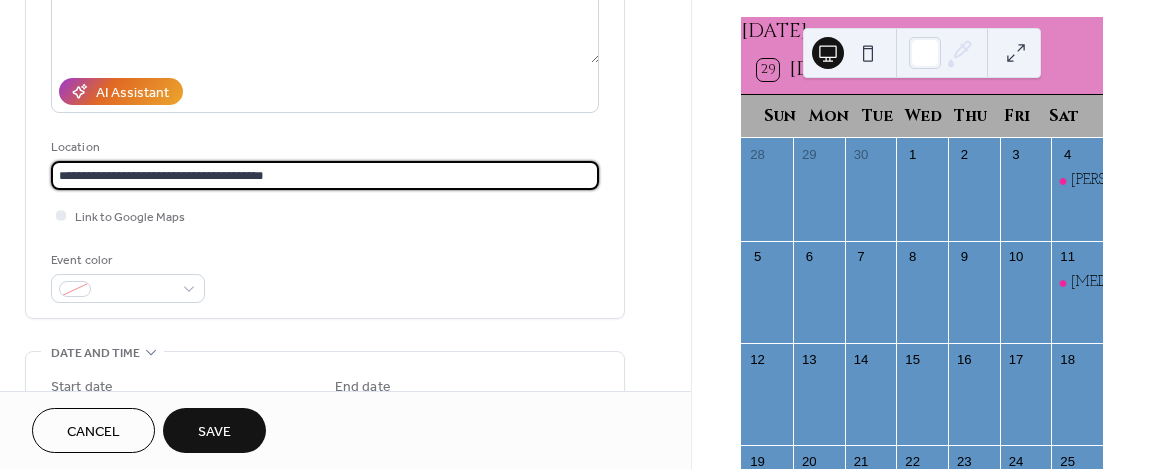 type on "**********" 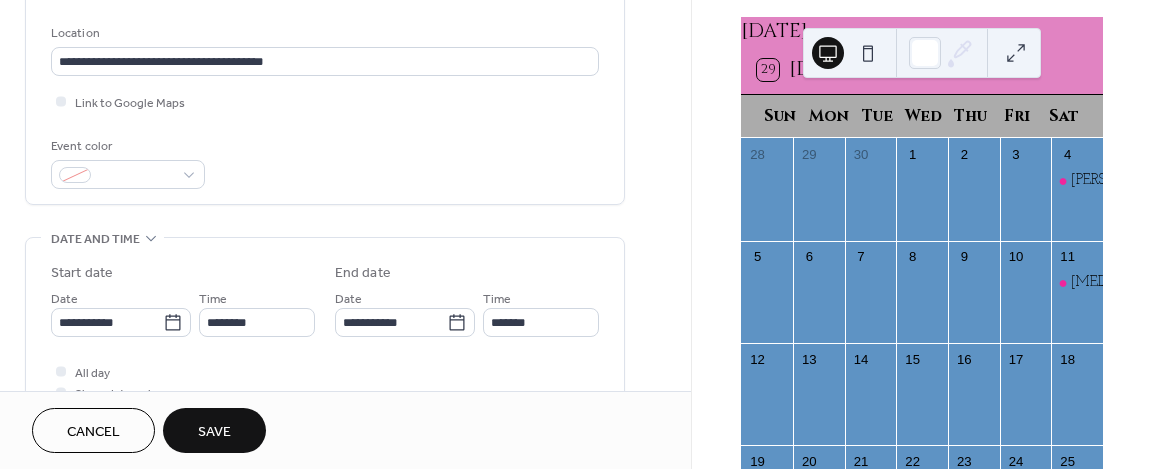 scroll, scrollTop: 413, scrollLeft: 0, axis: vertical 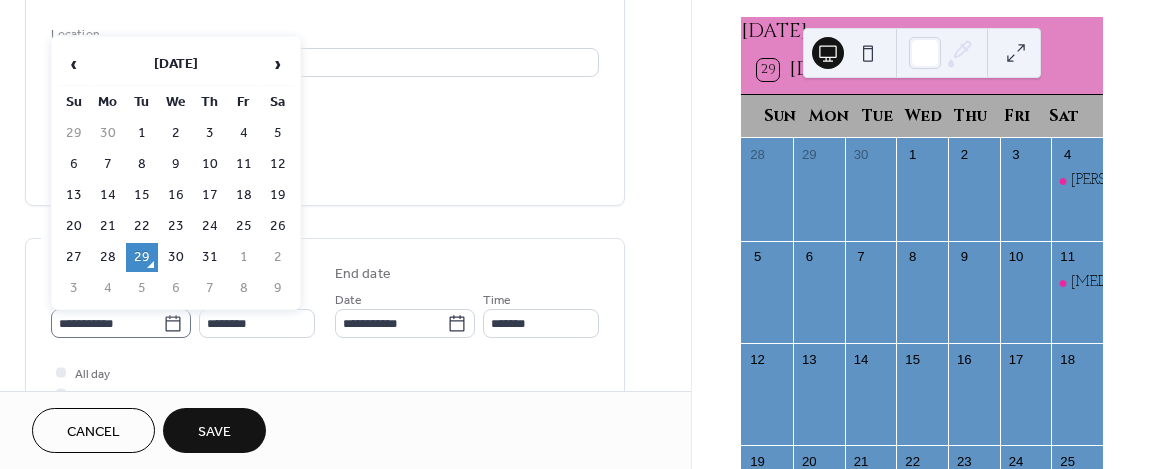 click 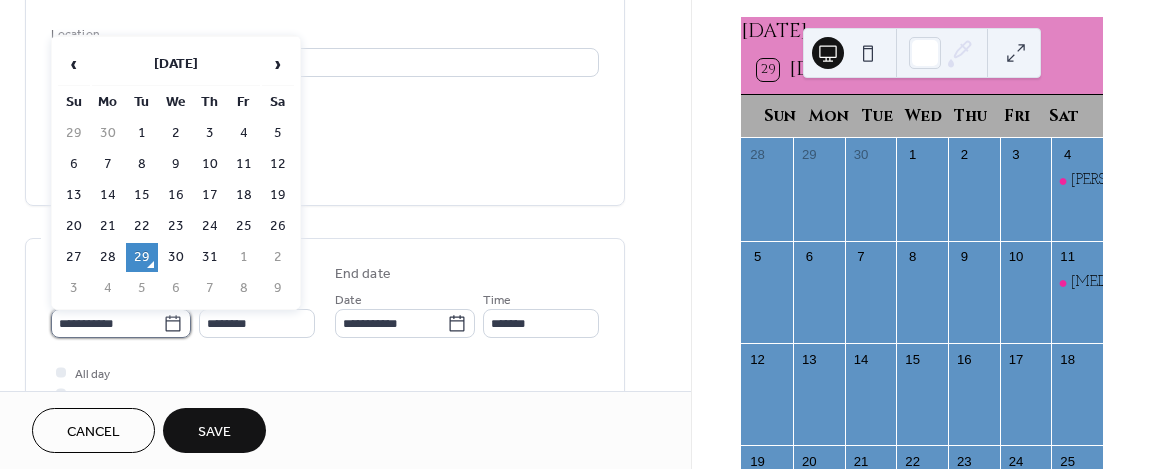 click on "**********" at bounding box center [107, 323] 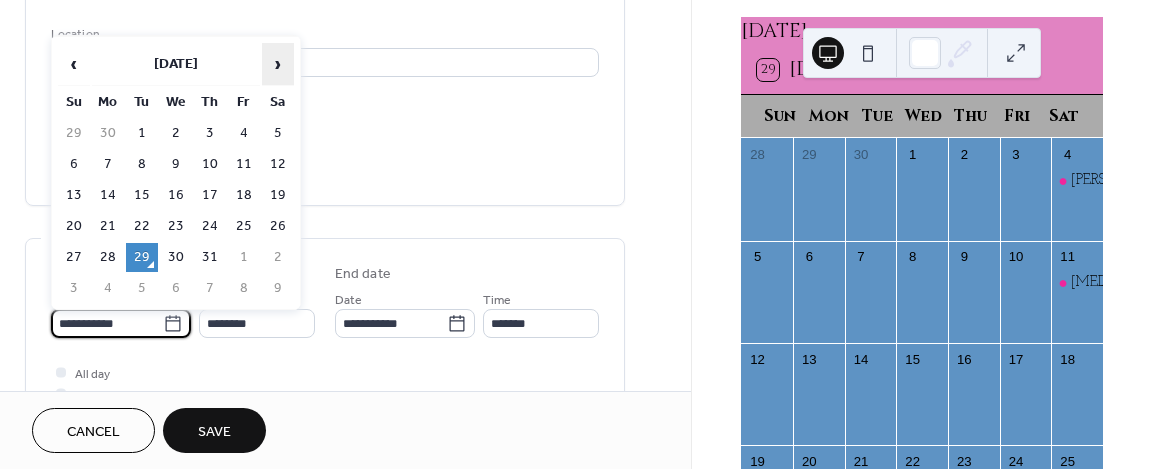 click on "›" at bounding box center (278, 64) 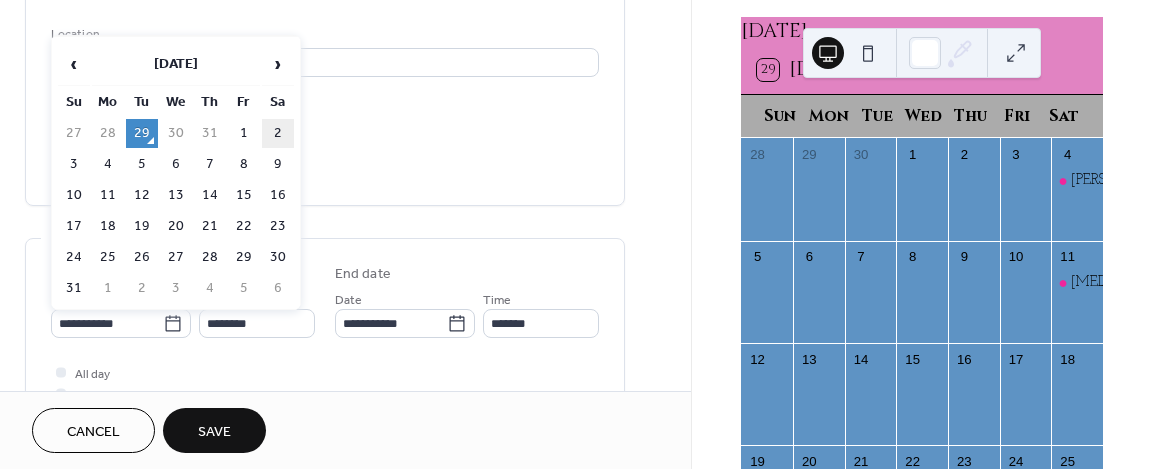 click on "2" at bounding box center [278, 133] 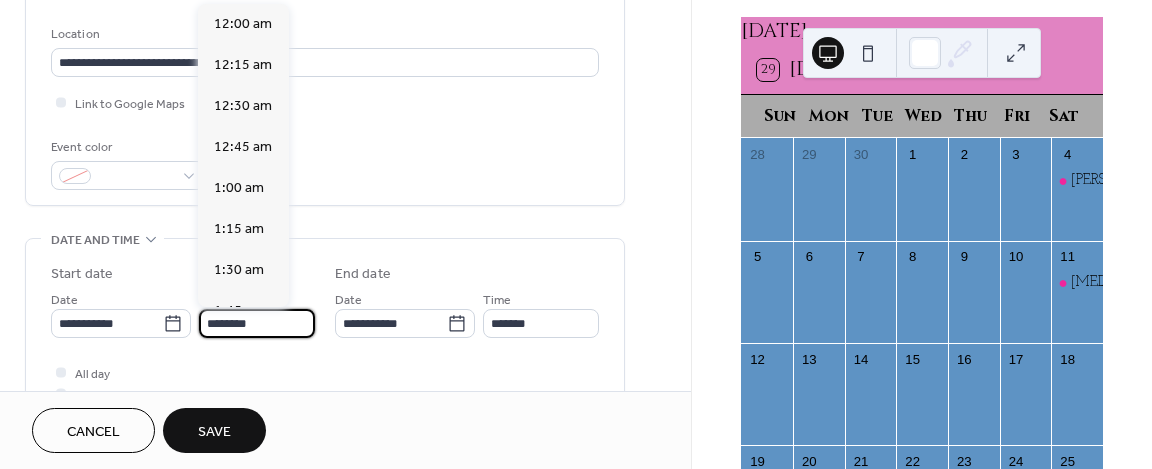 click on "********" at bounding box center [257, 323] 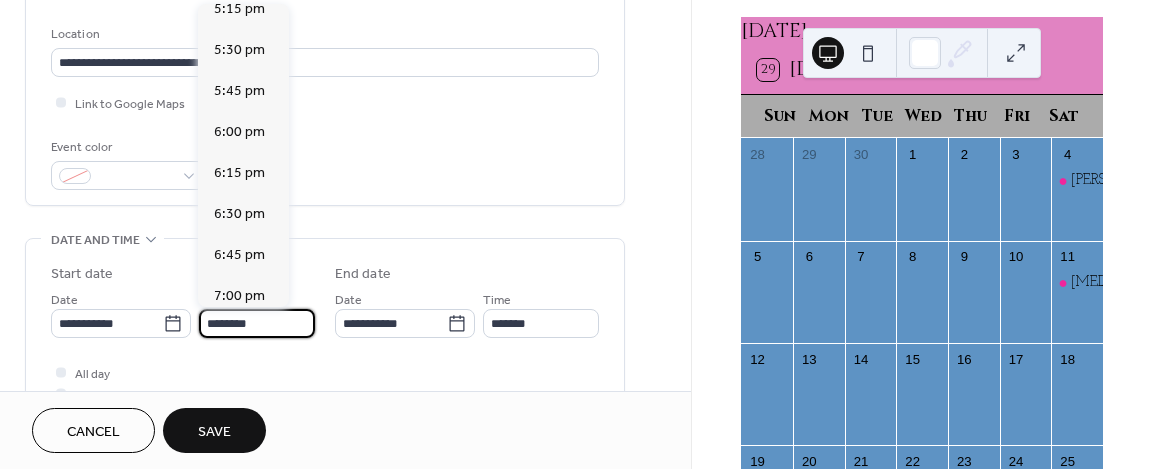 scroll, scrollTop: 2876, scrollLeft: 0, axis: vertical 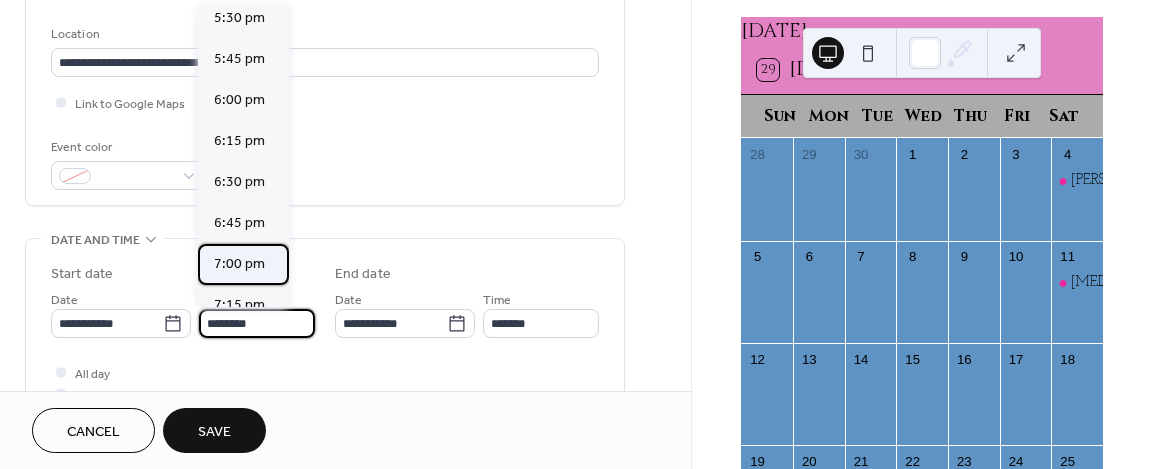 click on "7:00 pm" at bounding box center (239, 264) 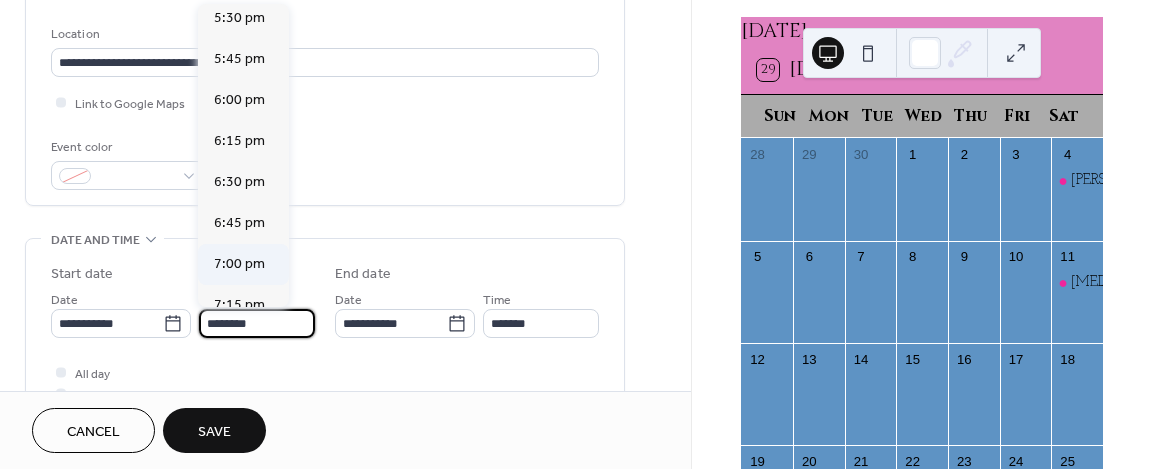 type on "*******" 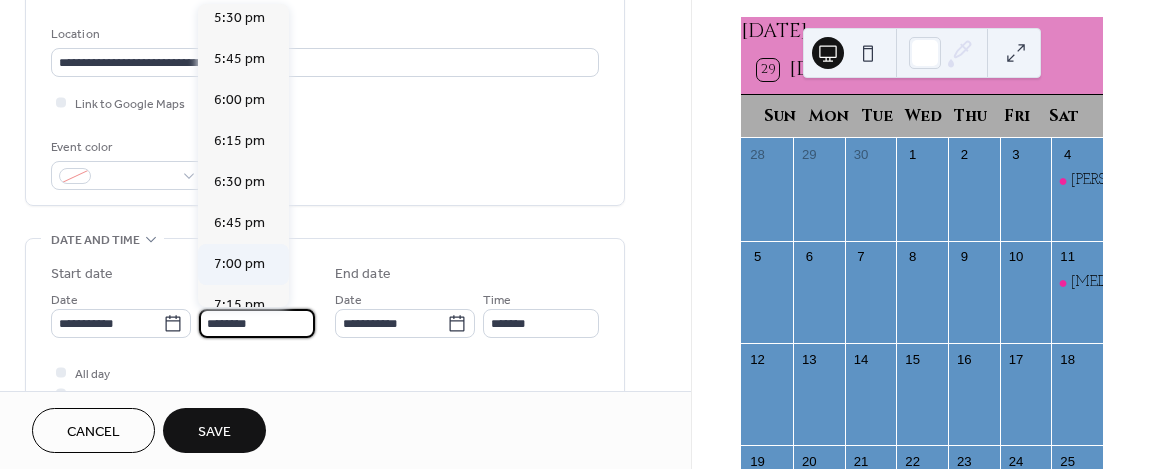 type on "*******" 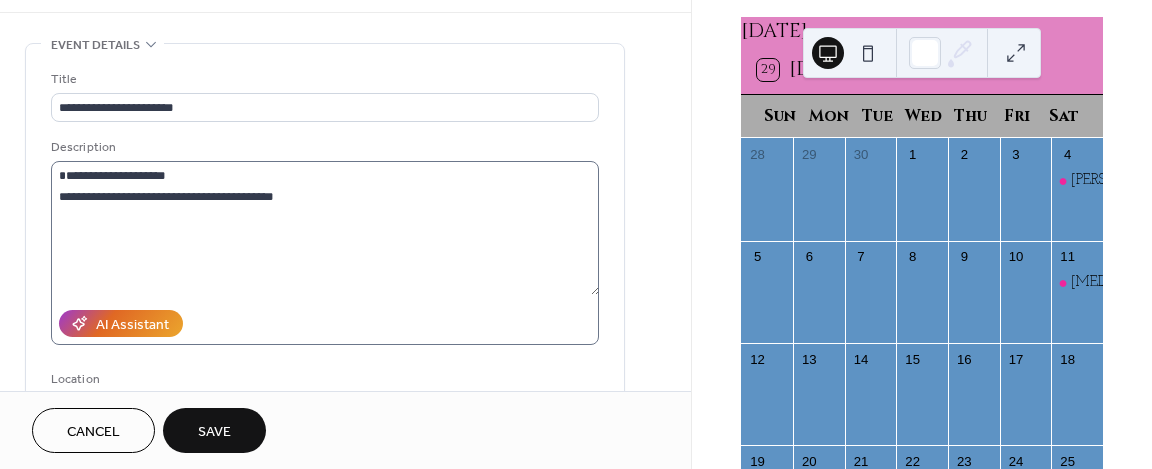scroll, scrollTop: 67, scrollLeft: 0, axis: vertical 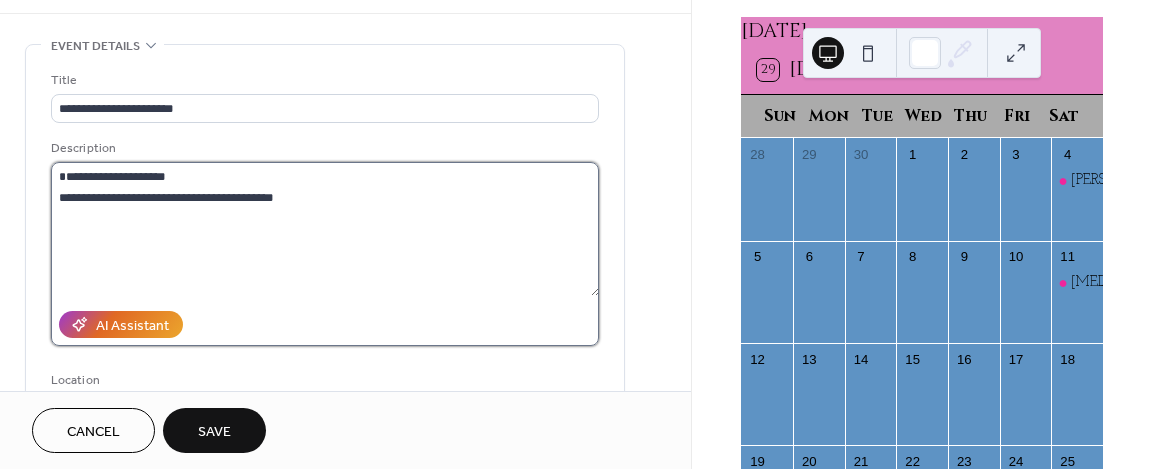 click on "**********" at bounding box center (325, 229) 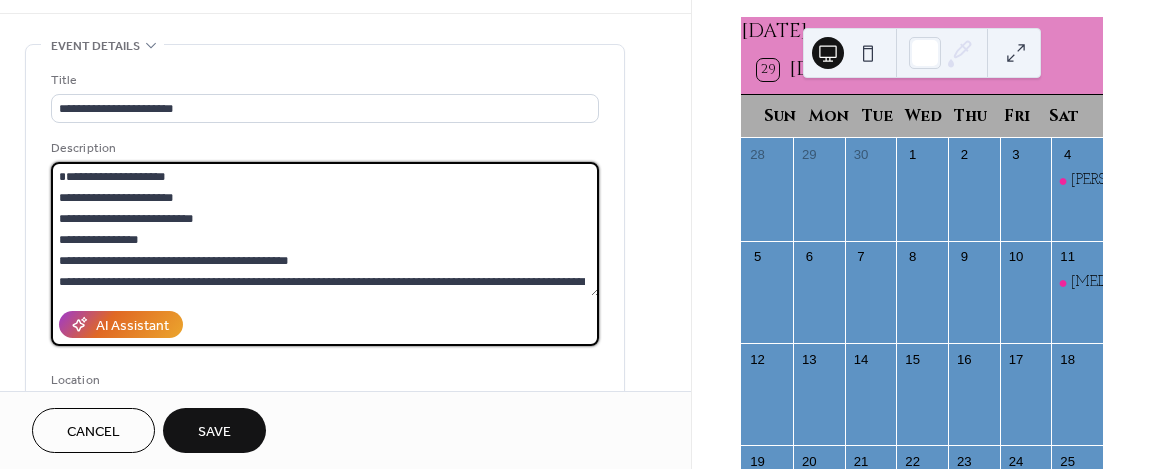 scroll, scrollTop: 18, scrollLeft: 0, axis: vertical 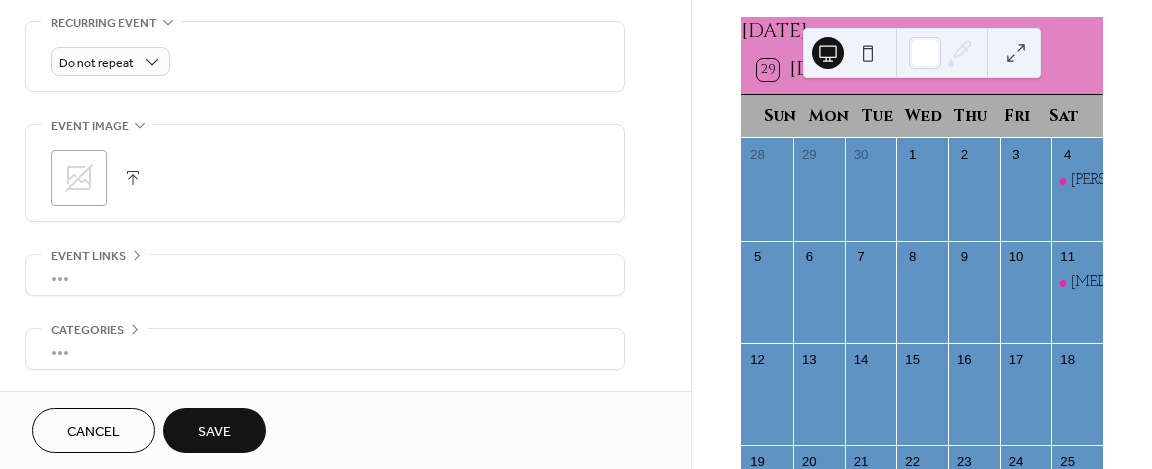 type on "**********" 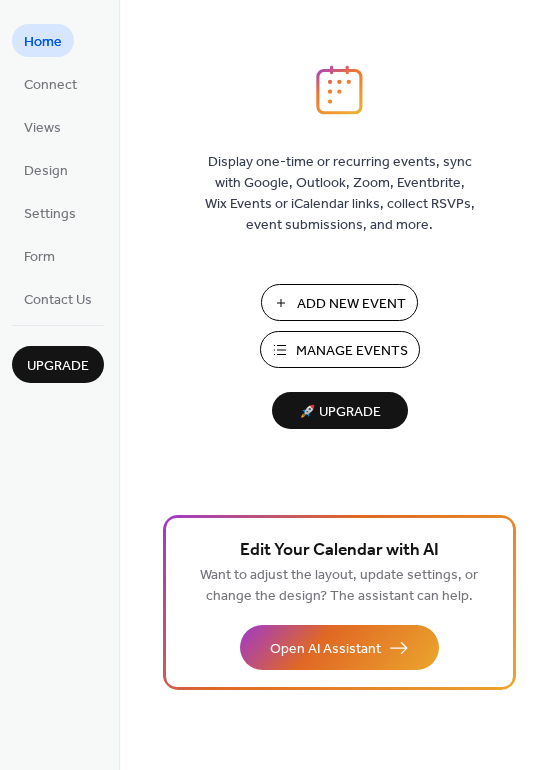 scroll, scrollTop: 0, scrollLeft: 0, axis: both 